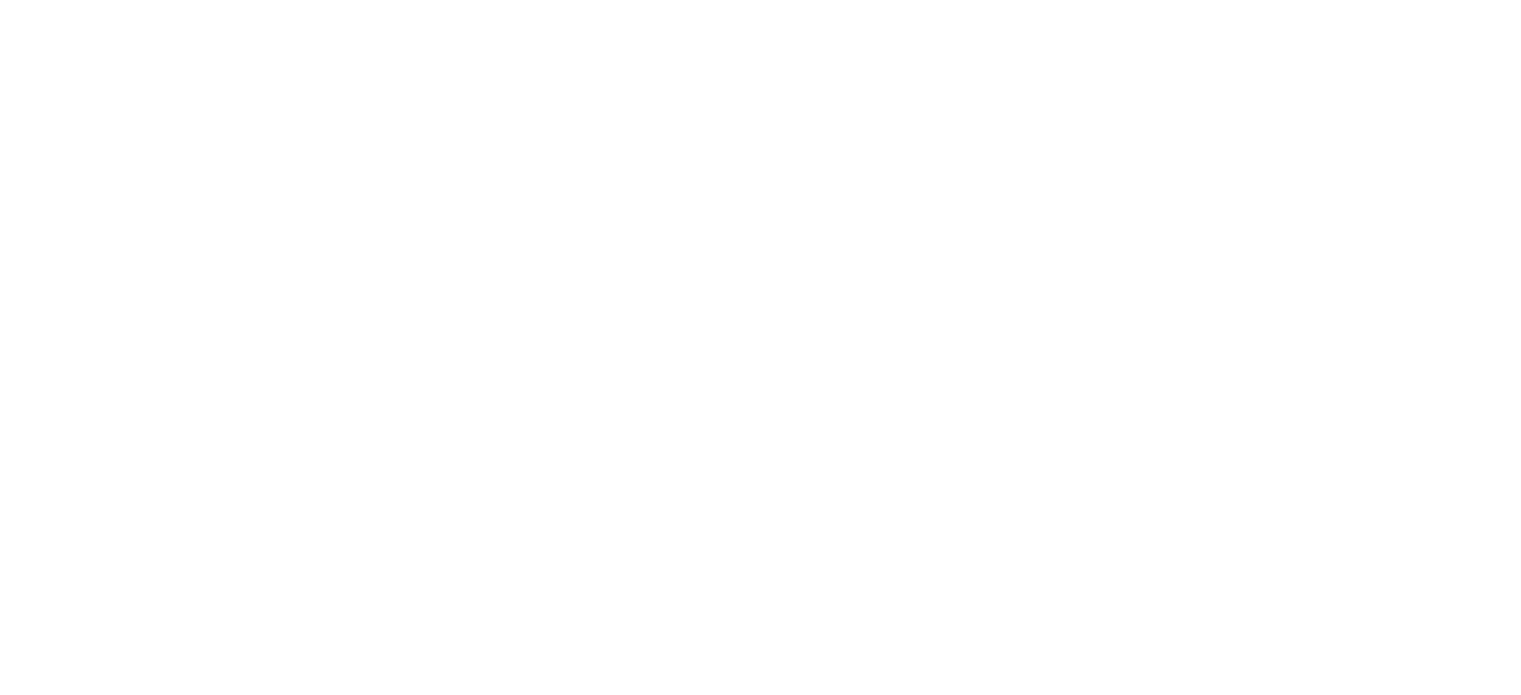 scroll, scrollTop: 0, scrollLeft: 0, axis: both 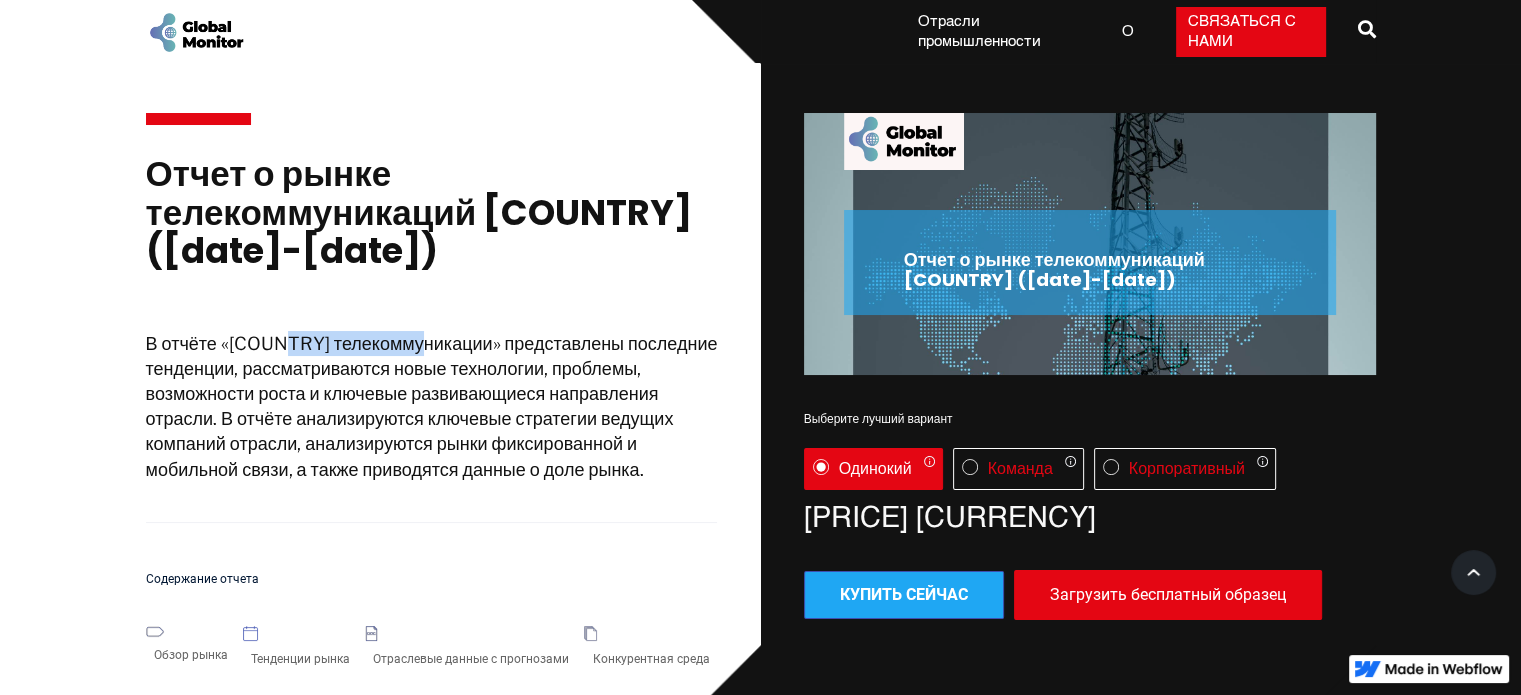 drag, startPoint x: 283, startPoint y: 324, endPoint x: 399, endPoint y: 345, distance: 117.88554 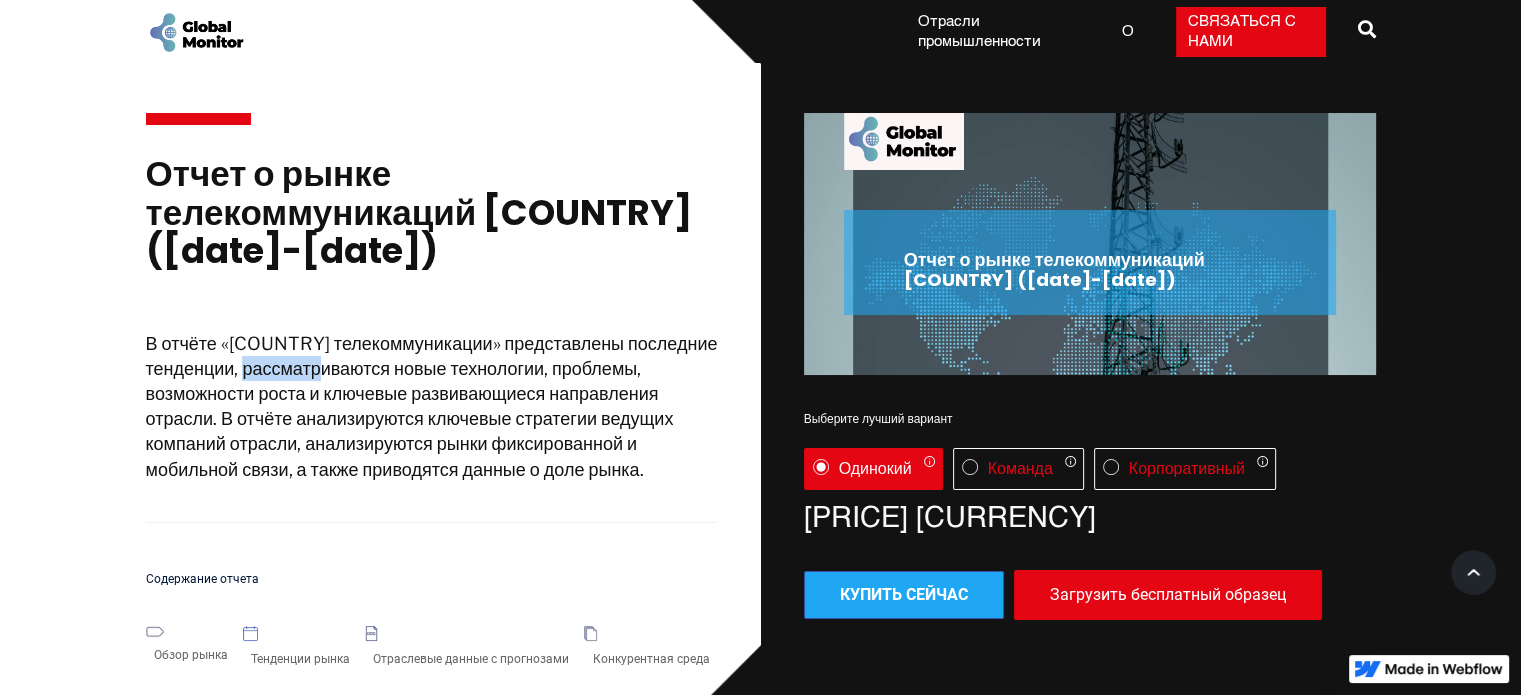 drag, startPoint x: 372, startPoint y: 376, endPoint x: 288, endPoint y: 372, distance: 84.095184 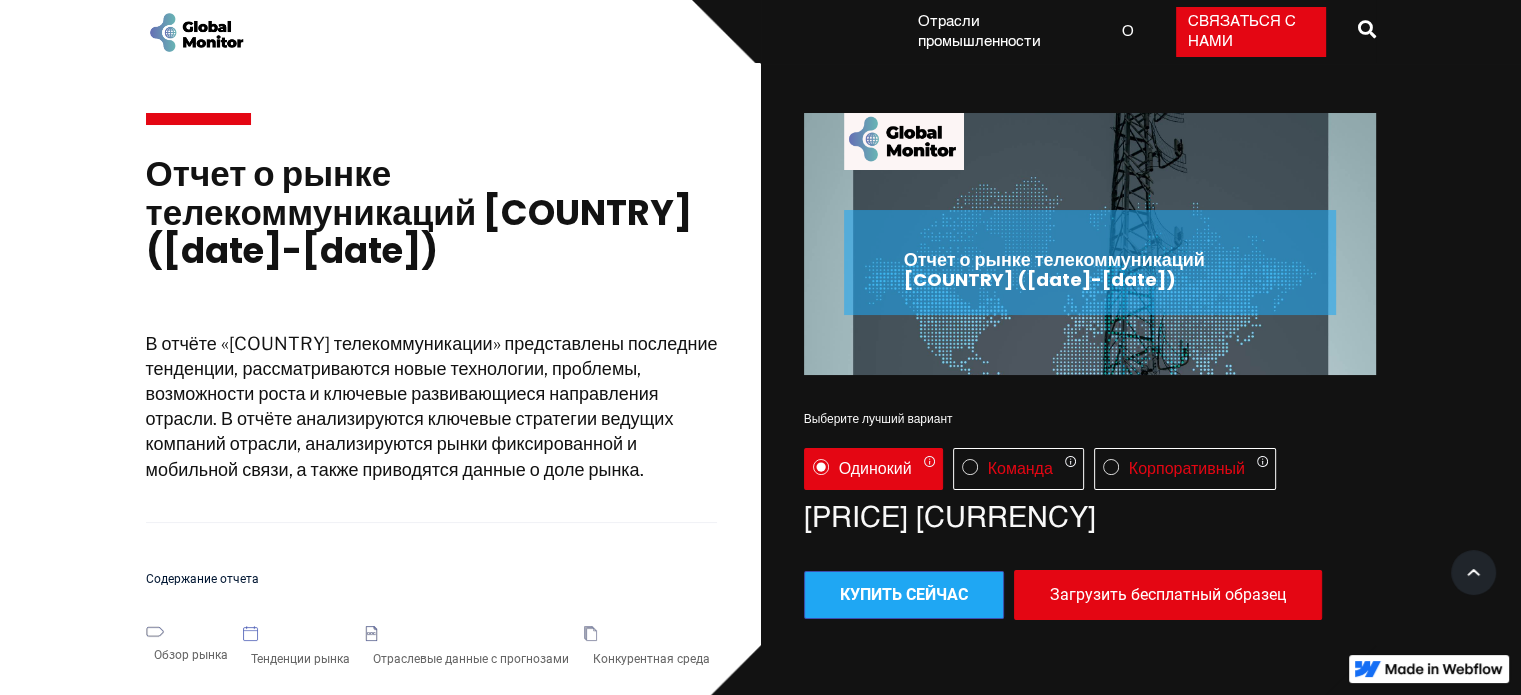 click on "В отчёте «[COUNTRY] телекоммуникации» представлены последние тенденции, рассматриваются новые технологии, проблемы, возможности роста и ключевые развивающиеся направления отрасли. В отчёте анализируются ключевые стратегии ведущих компаний отрасли, анализируются рынки фиксированной и мобильной связи, а также приводятся данные о доле рынка." at bounding box center (432, 406) 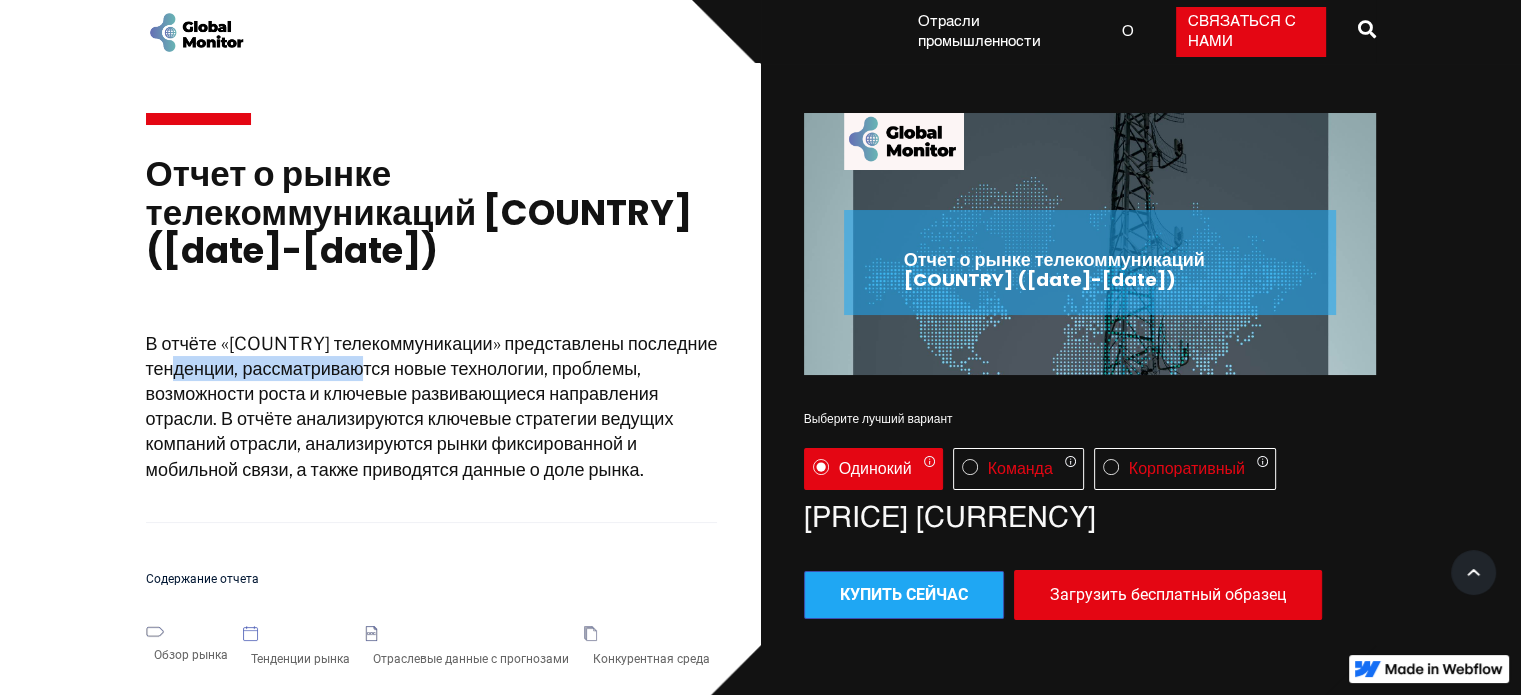 drag, startPoint x: 230, startPoint y: 367, endPoint x: 369, endPoint y: 383, distance: 139.91783 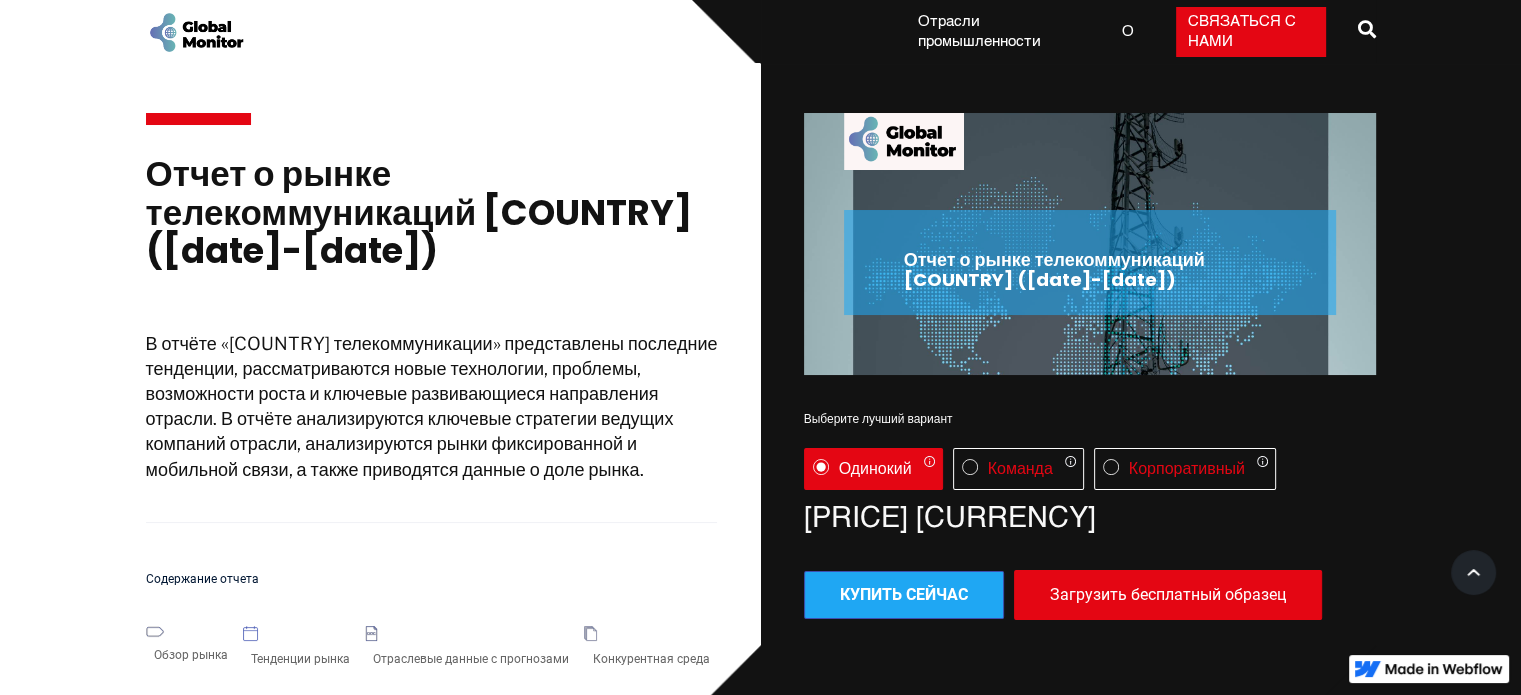 click on "В отчёте «[COUNTRY] телекоммуникации» представлены последние тенденции, рассматриваются новые технологии, проблемы, возможности роста и ключевые развивающиеся направления отрасли. В отчёте анализируются ключевые стратегии ведущих компаний отрасли, анализируются рынки фиксированной и мобильной связи, а также приводятся данные о доле рынка." at bounding box center (432, 406) 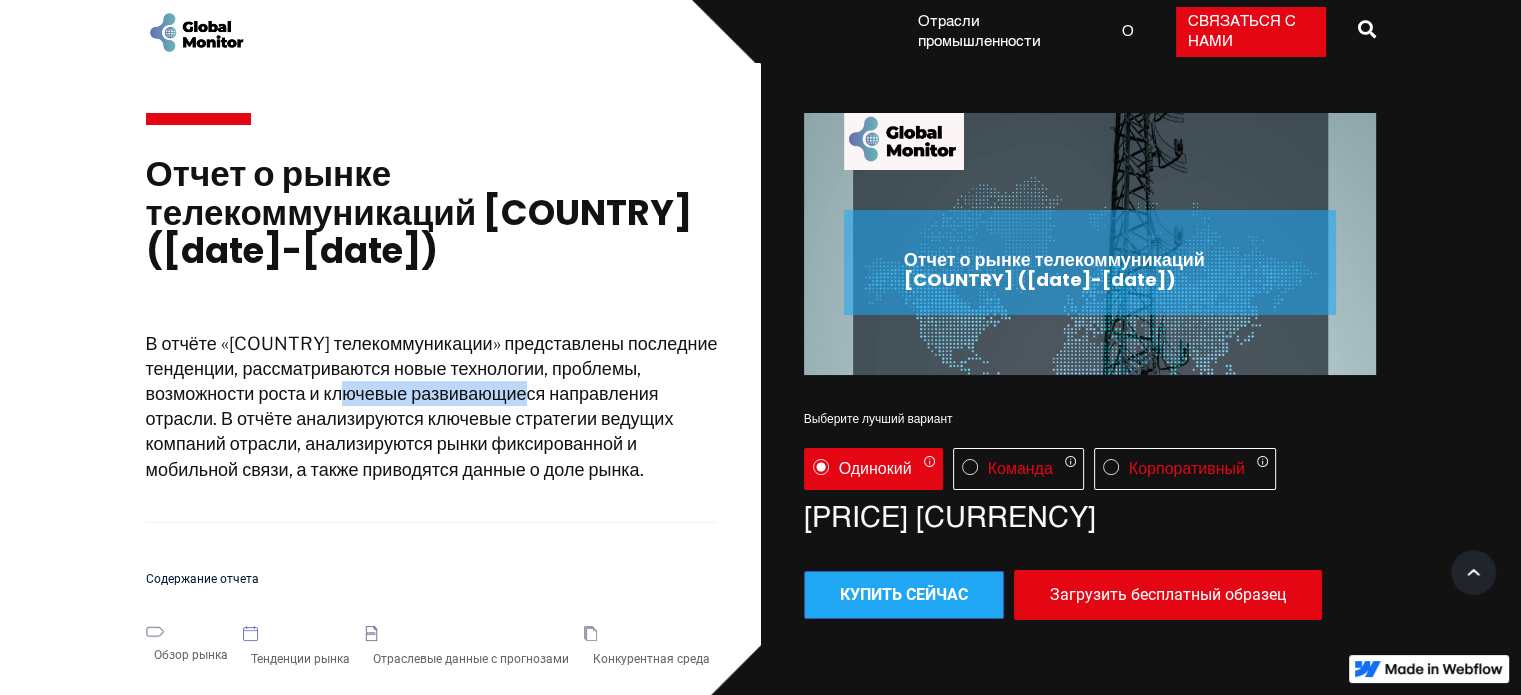 drag, startPoint x: 406, startPoint y: 391, endPoint x: 571, endPoint y: 403, distance: 165.43579 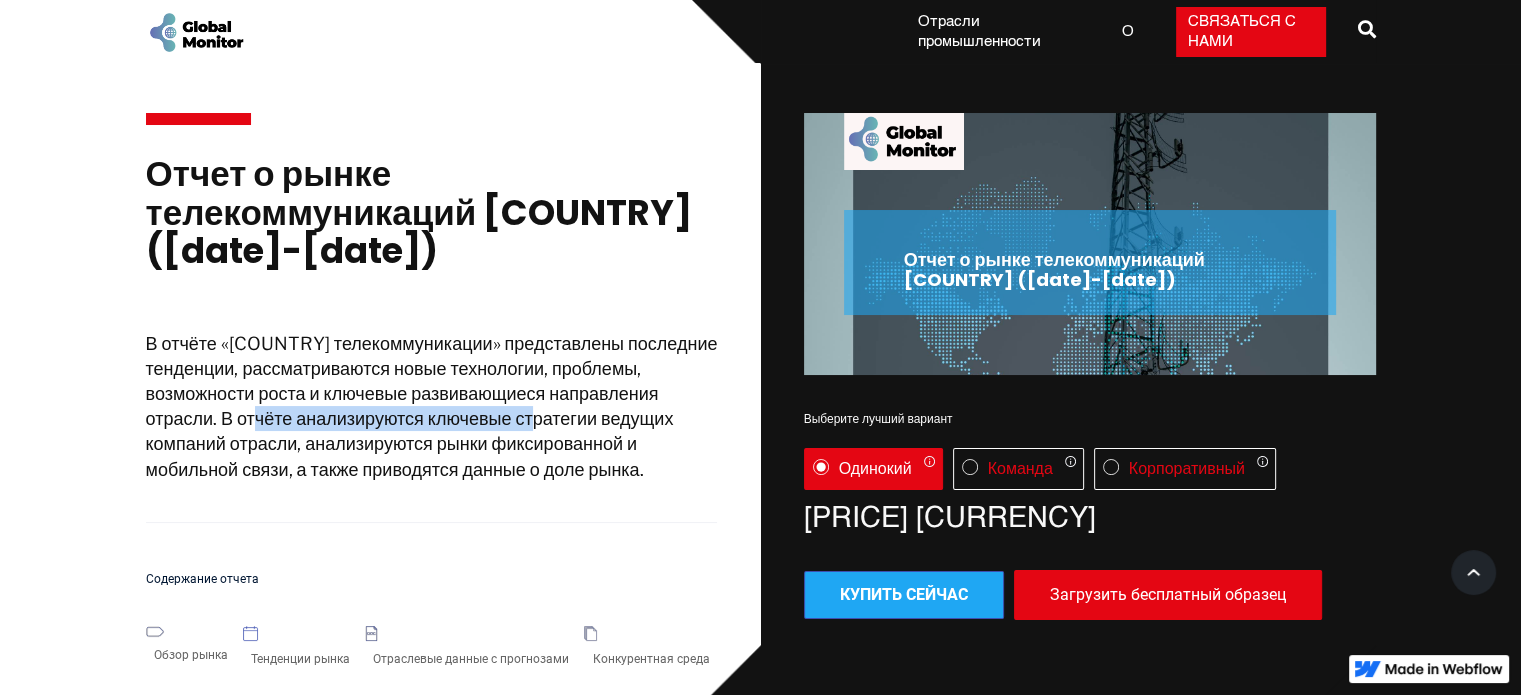 drag, startPoint x: 336, startPoint y: 417, endPoint x: 614, endPoint y: 417, distance: 278 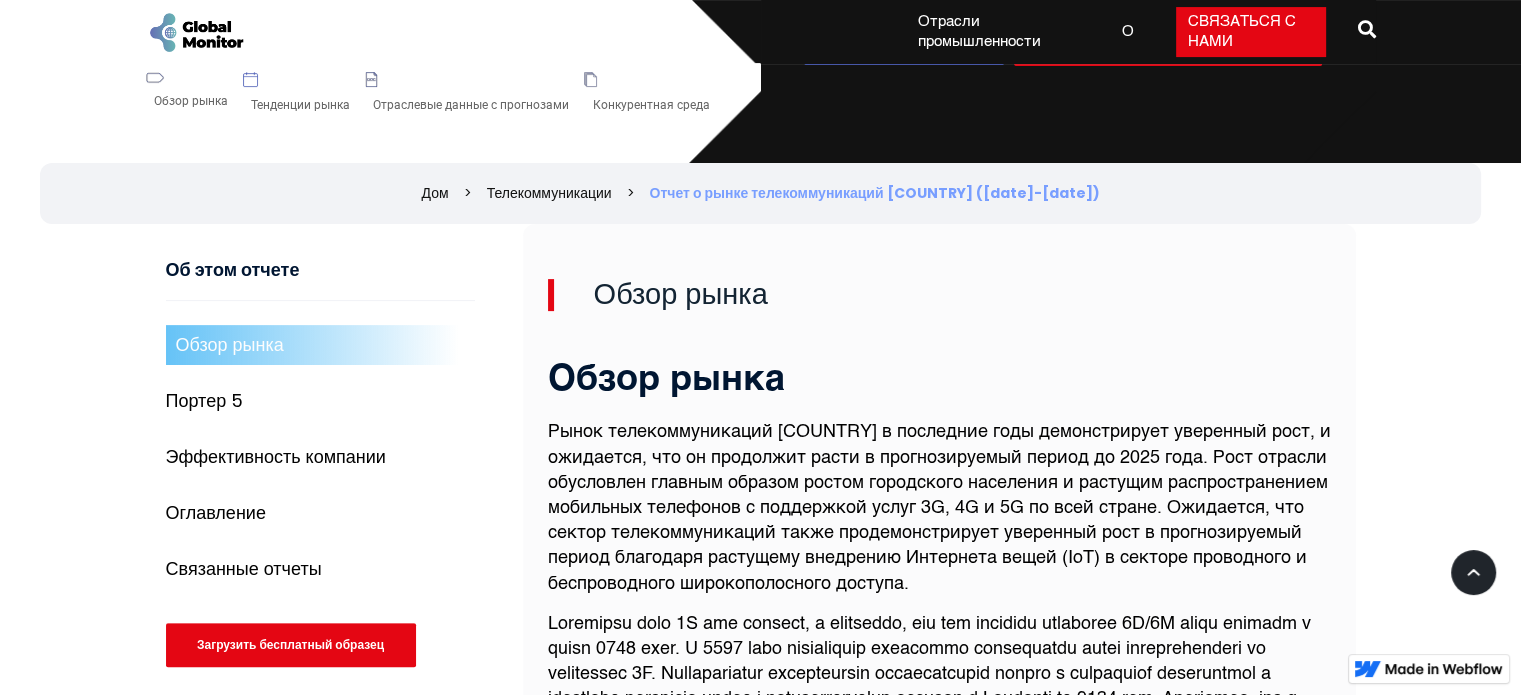 scroll, scrollTop: 600, scrollLeft: 0, axis: vertical 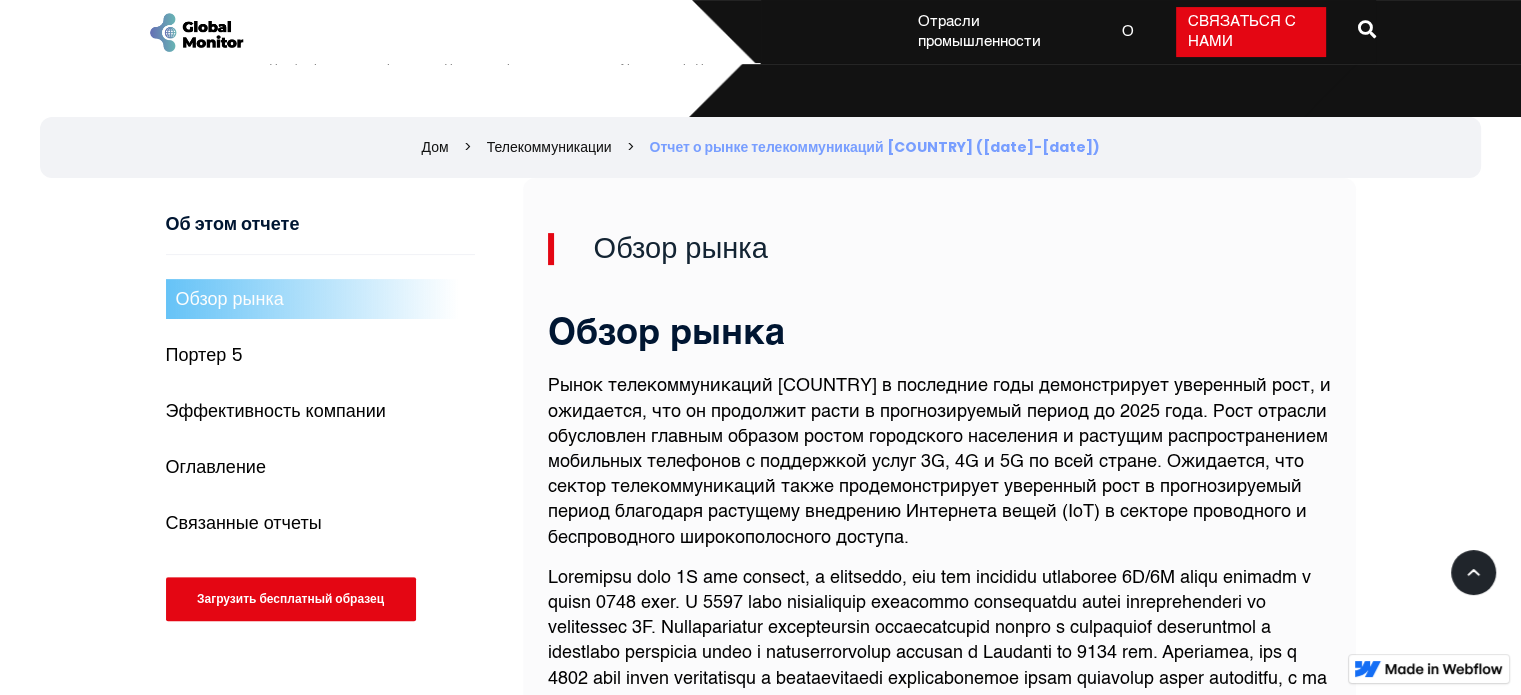 click on "Портер 5" at bounding box center (320, 355) 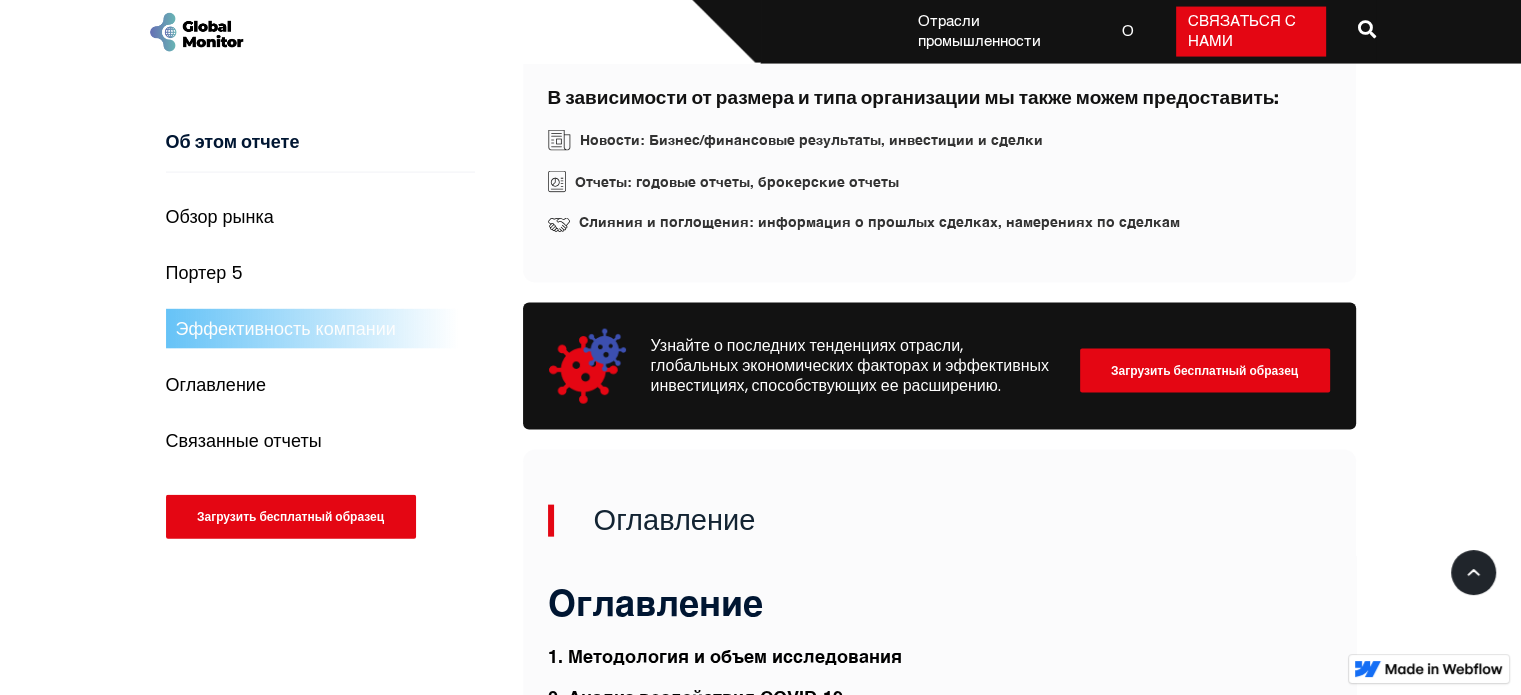 scroll, scrollTop: 4292, scrollLeft: 0, axis: vertical 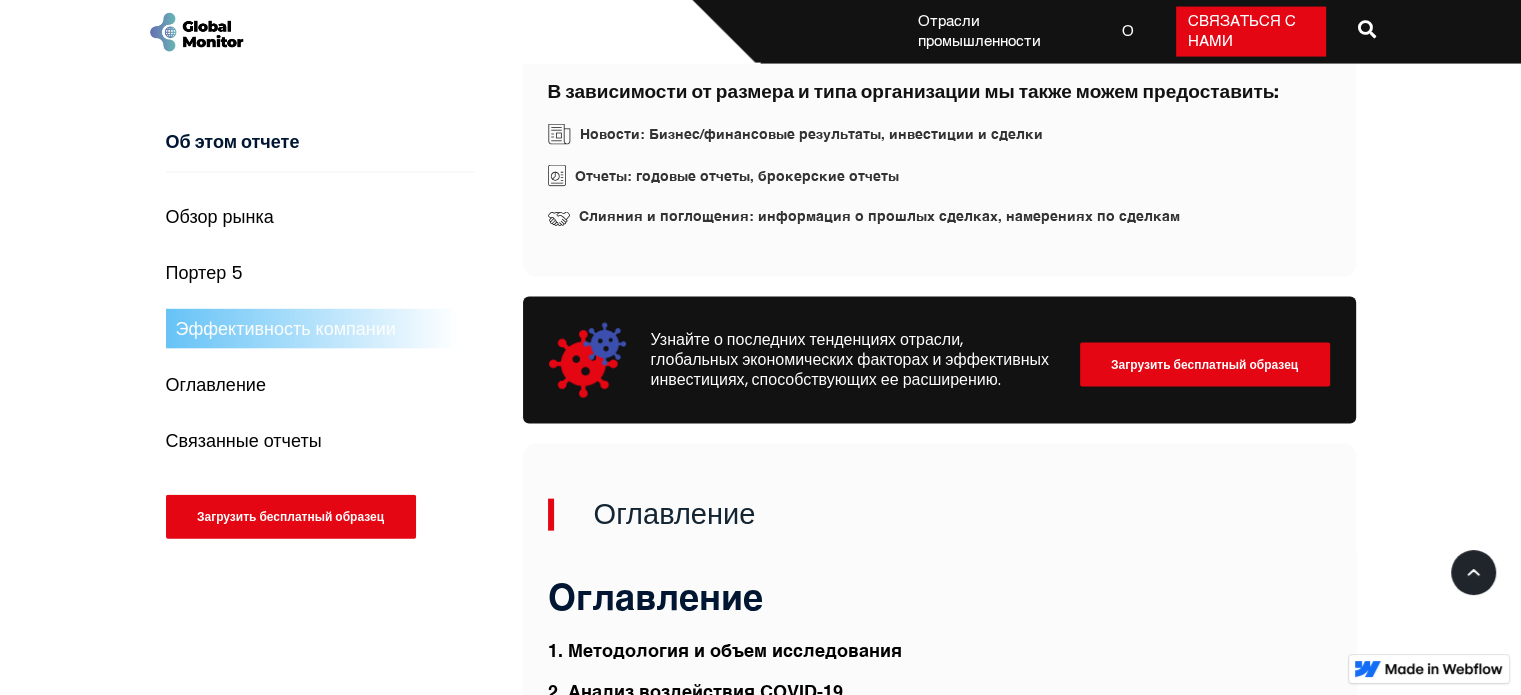 drag, startPoint x: 935, startPoint y: 464, endPoint x: 1060, endPoint y: 464, distance: 125 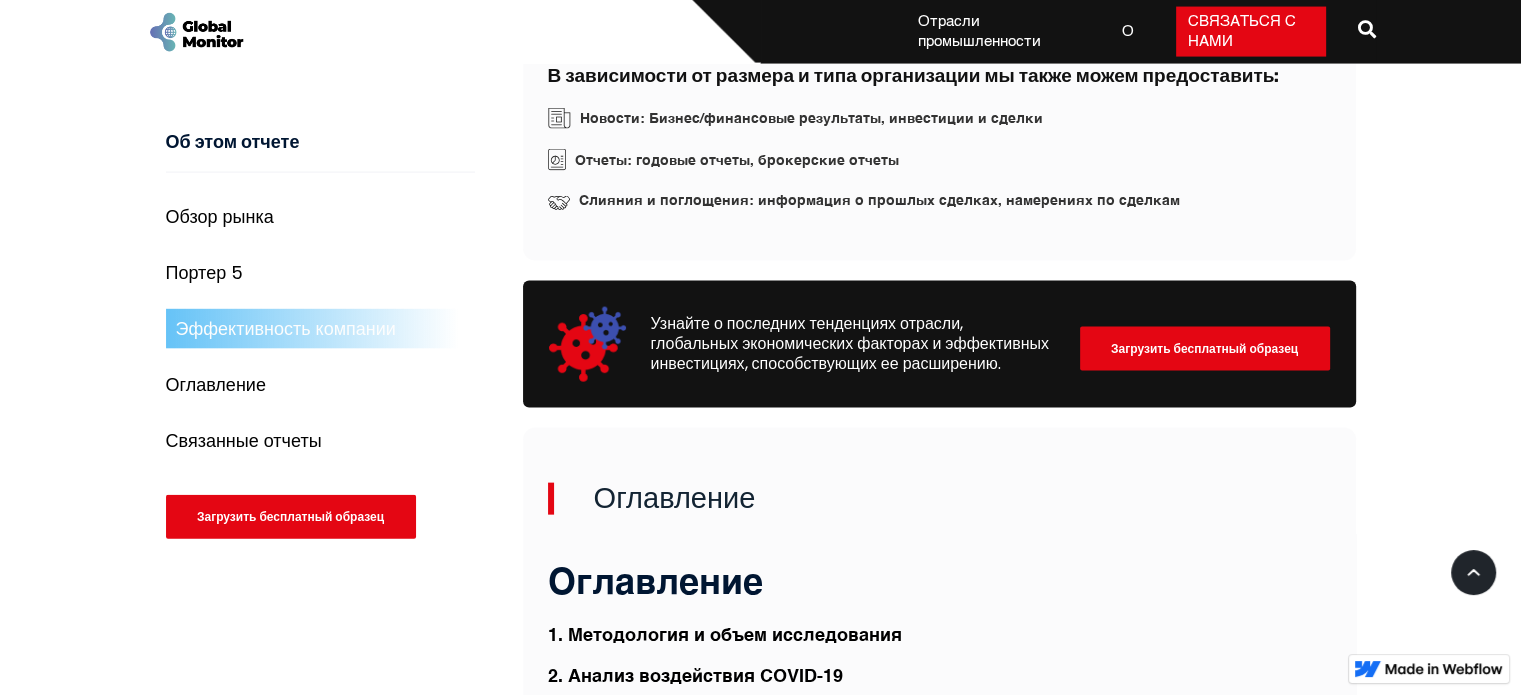 scroll, scrollTop: 4592, scrollLeft: 0, axis: vertical 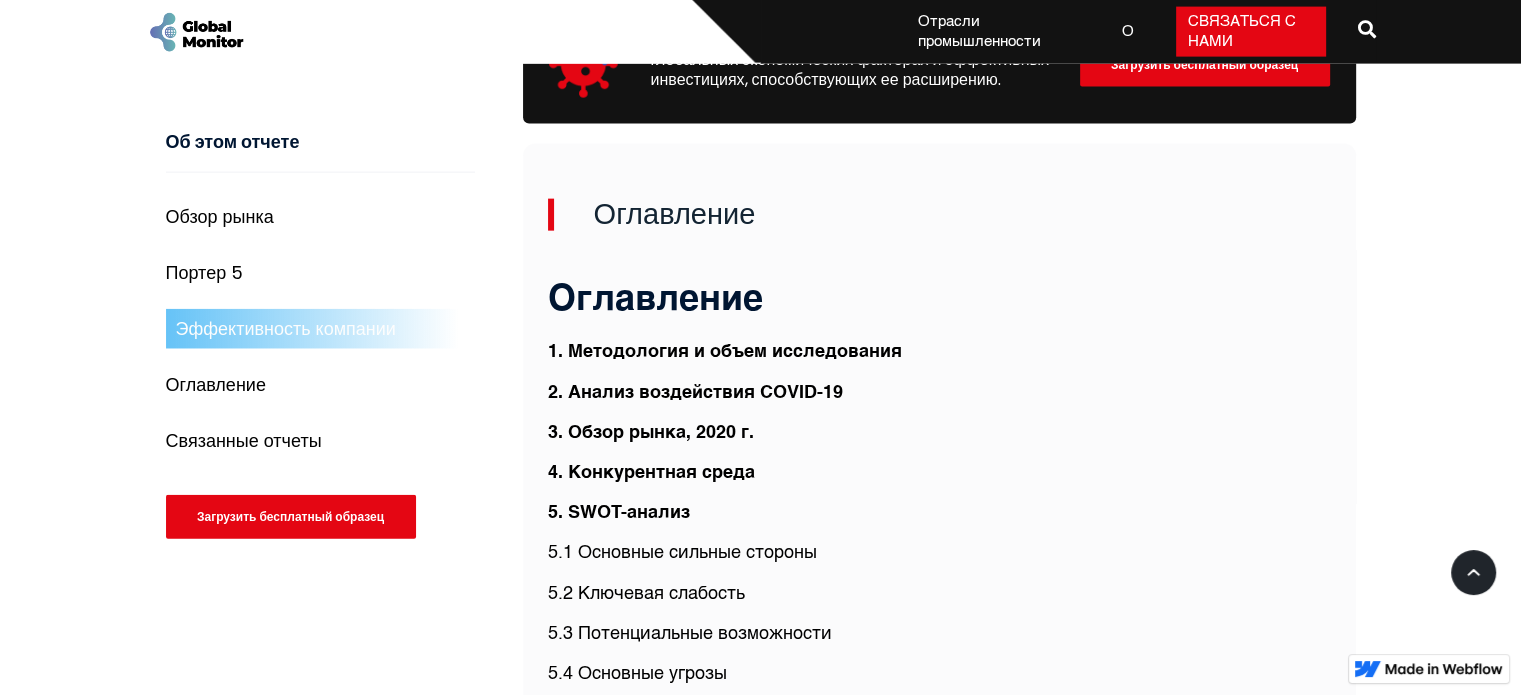 drag, startPoint x: 617, startPoint y: 528, endPoint x: 715, endPoint y: 542, distance: 98.99495 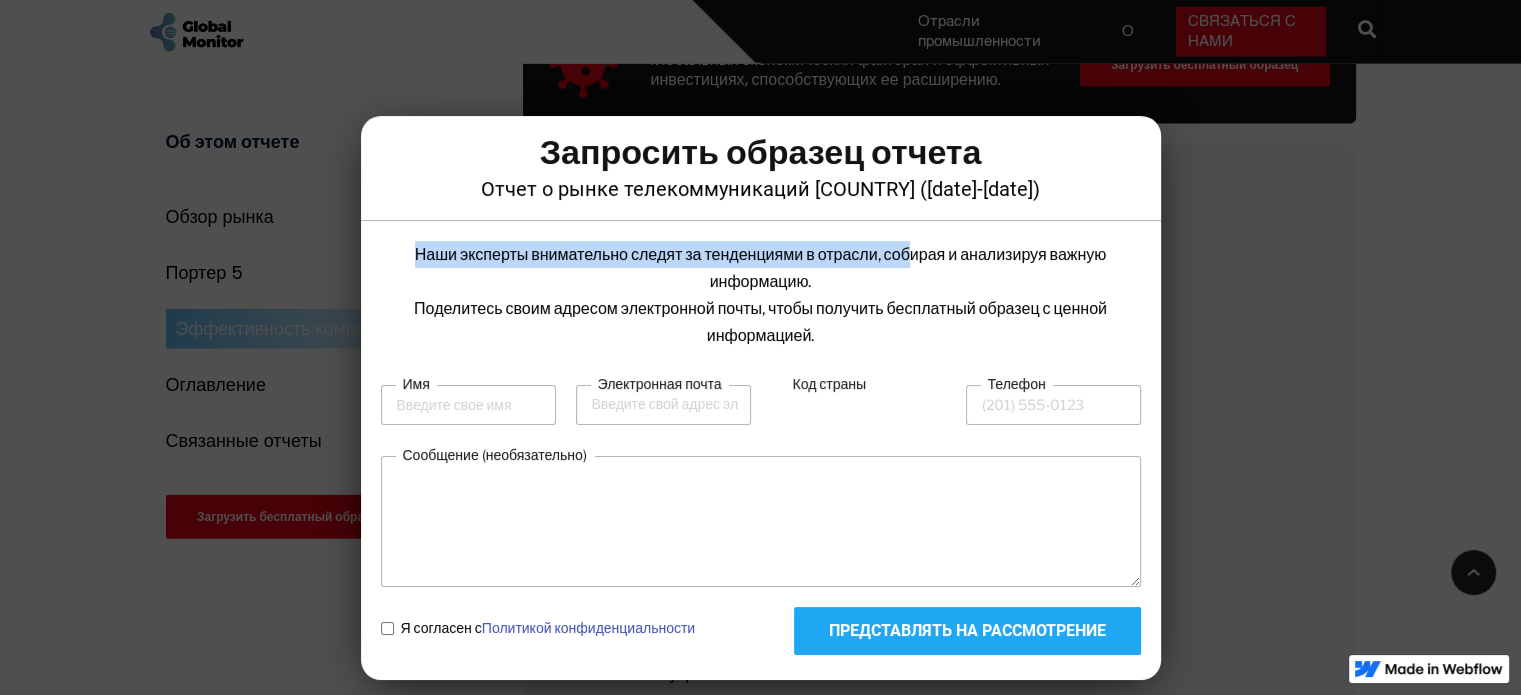 drag, startPoint x: 412, startPoint y: 247, endPoint x: 940, endPoint y: 255, distance: 528.0606 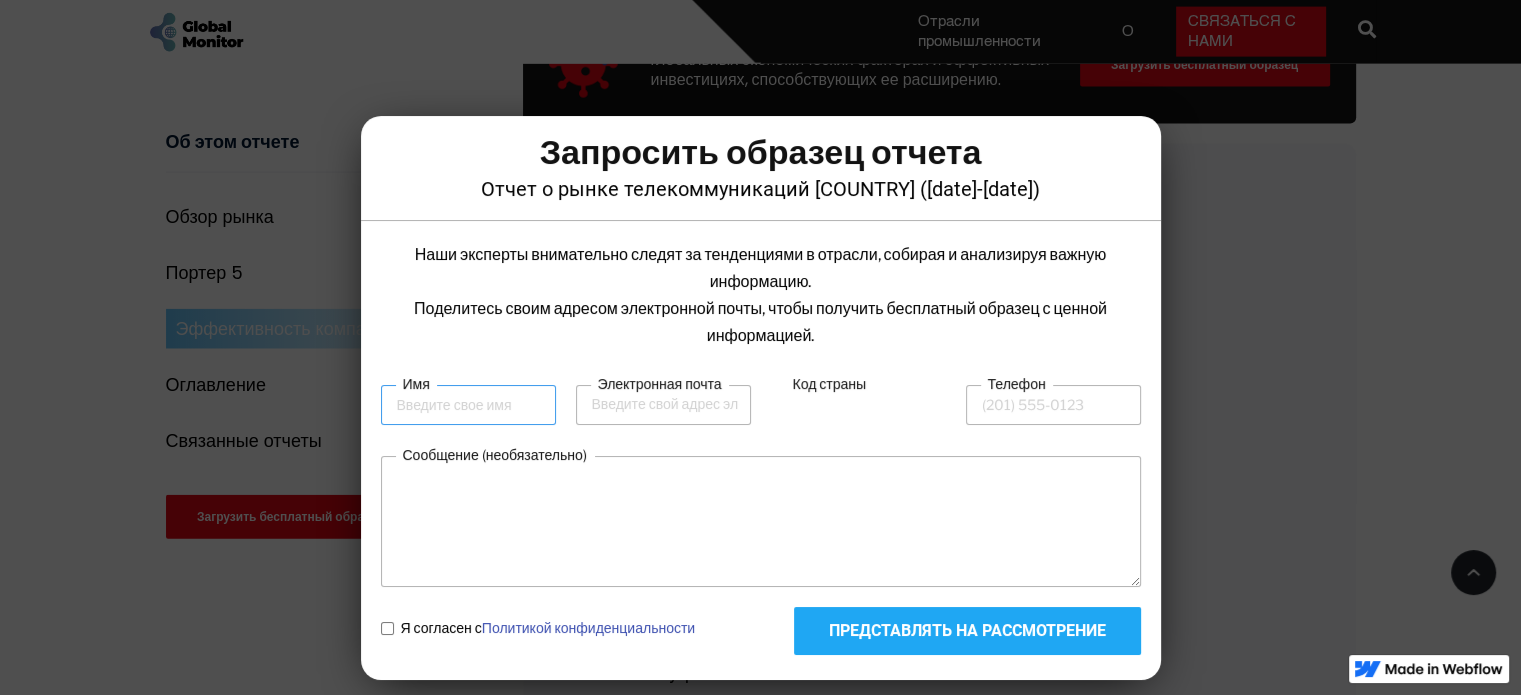 click on "Имя" at bounding box center (468, 405) 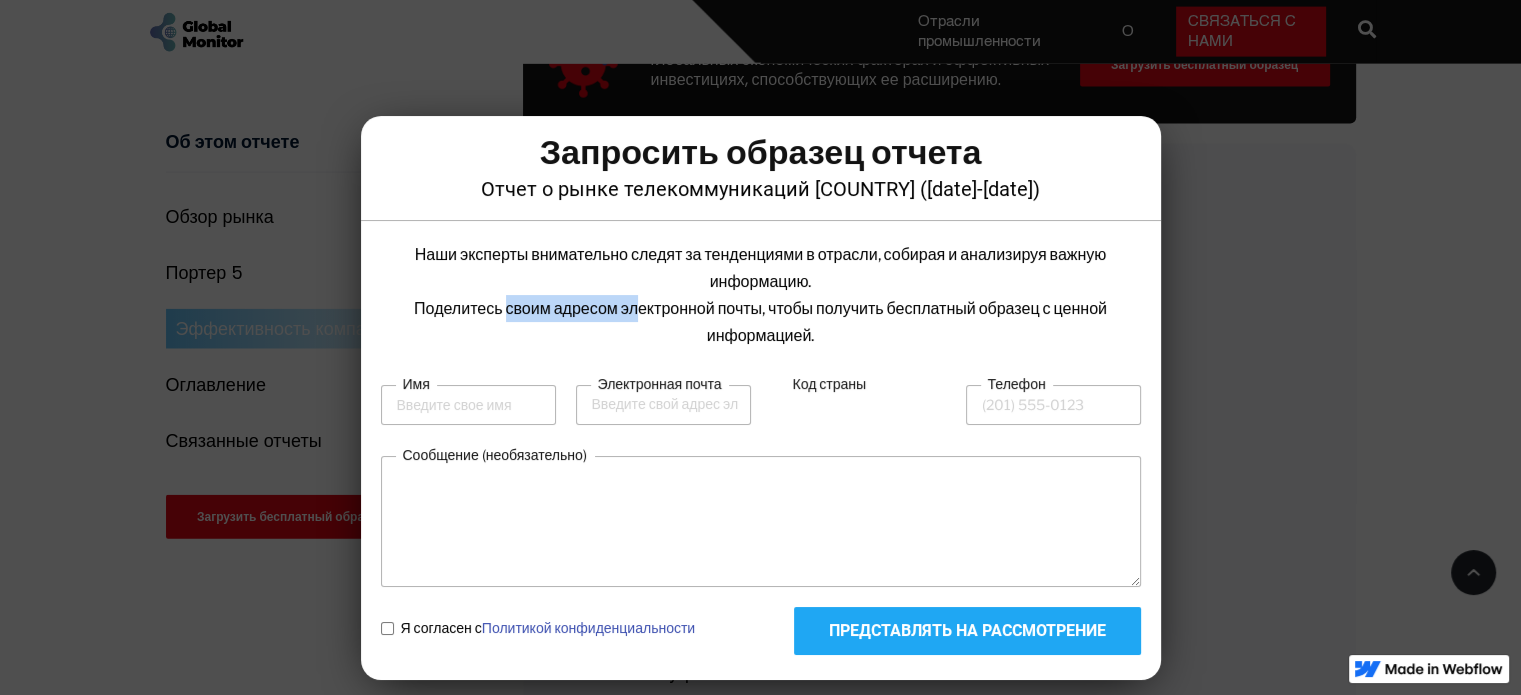drag, startPoint x: 506, startPoint y: 306, endPoint x: 676, endPoint y: 307, distance: 170.00294 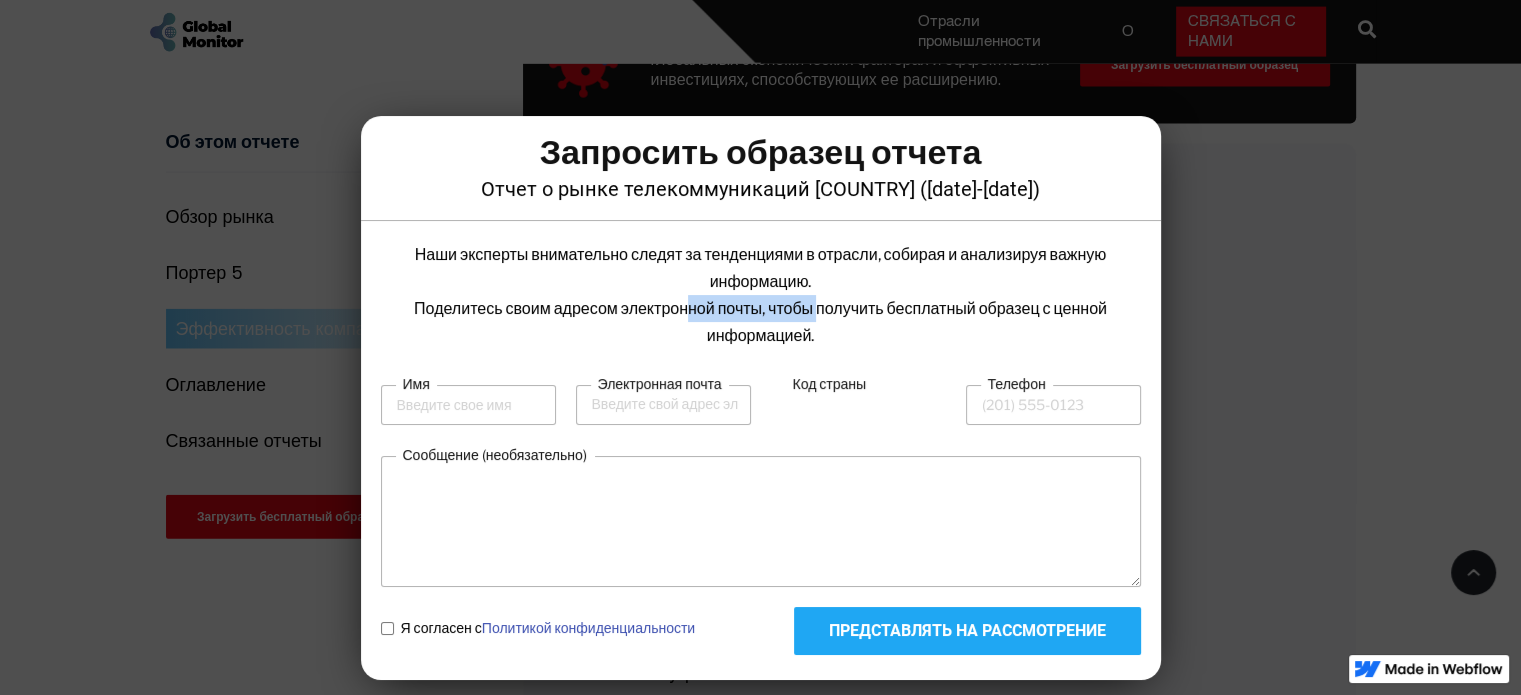 drag, startPoint x: 685, startPoint y: 310, endPoint x: 846, endPoint y: 311, distance: 161.00311 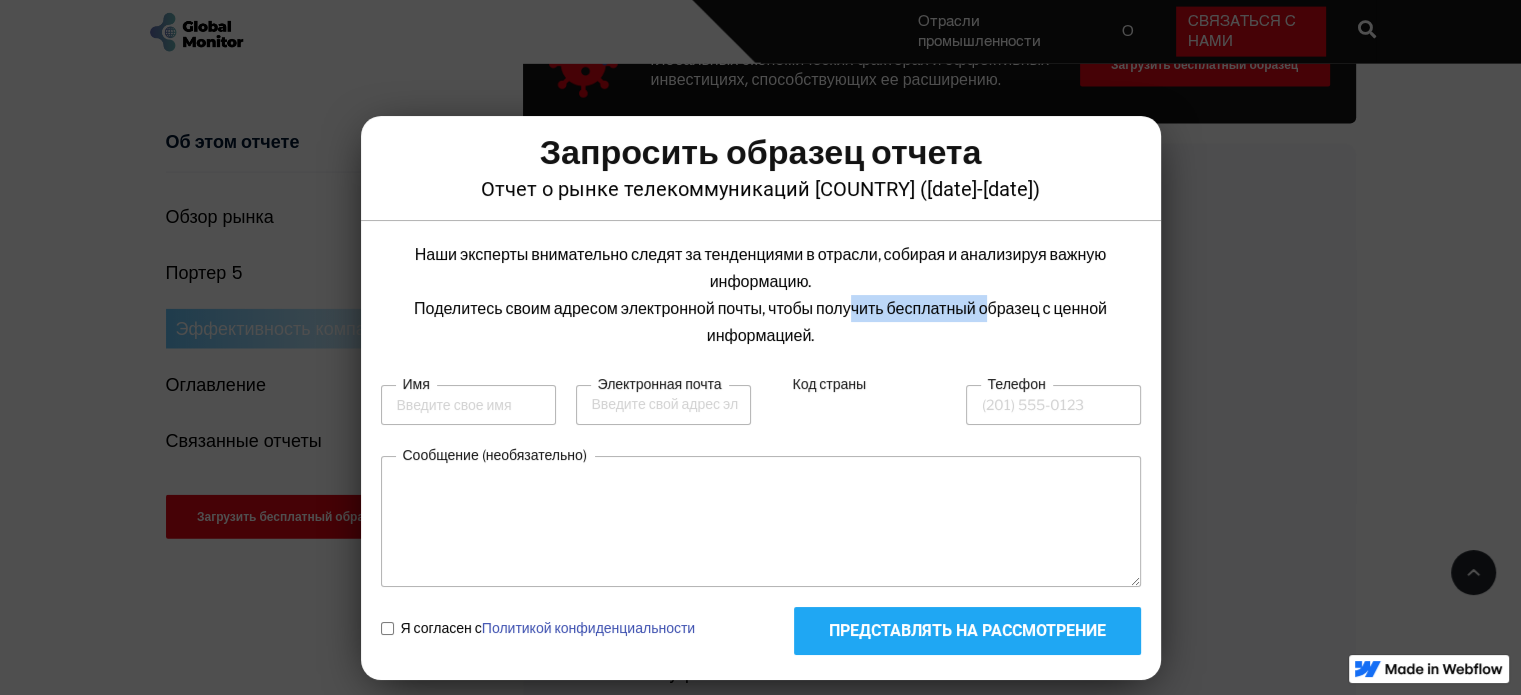 drag, startPoint x: 852, startPoint y: 309, endPoint x: 1041, endPoint y: 301, distance: 189.16924 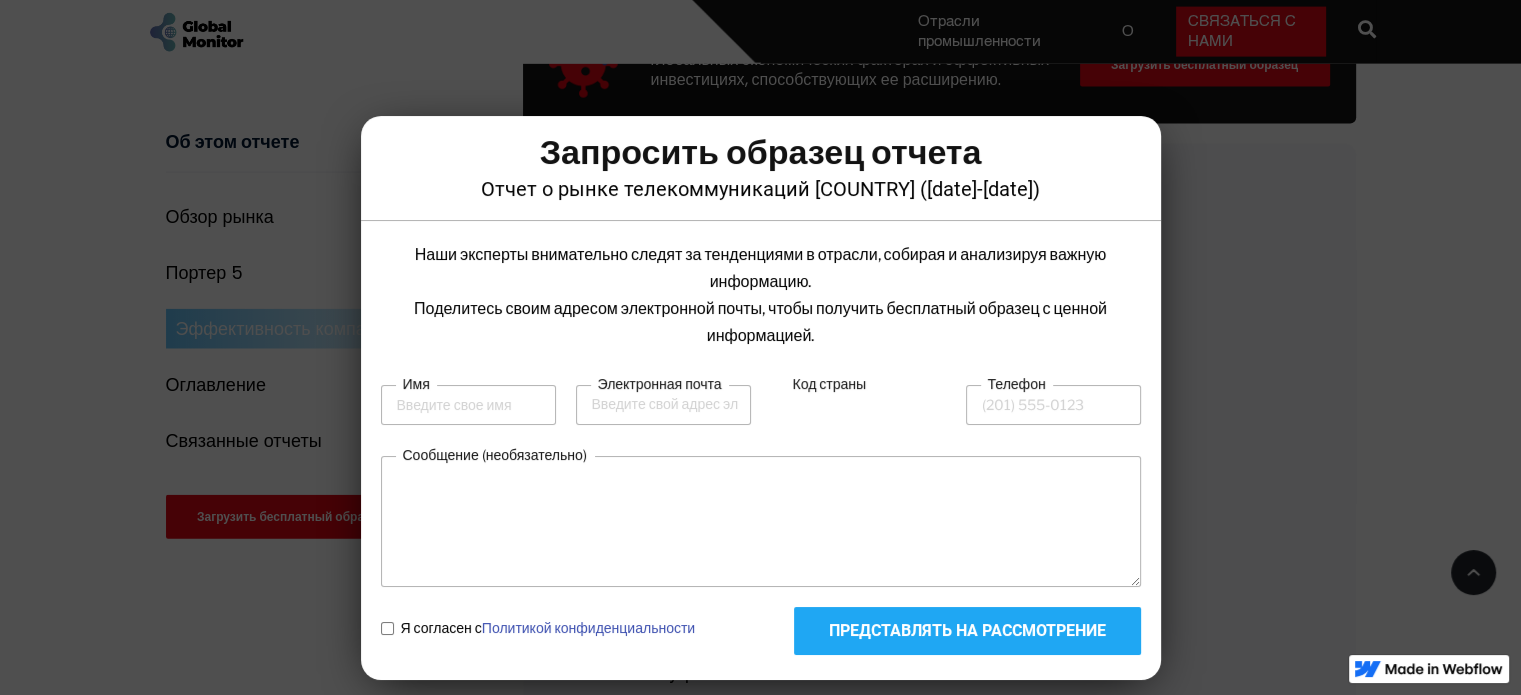 click on "Поделитесь своим адресом электронной почты, чтобы получить бесплатный образец с ценной информацией." at bounding box center (760, 322) 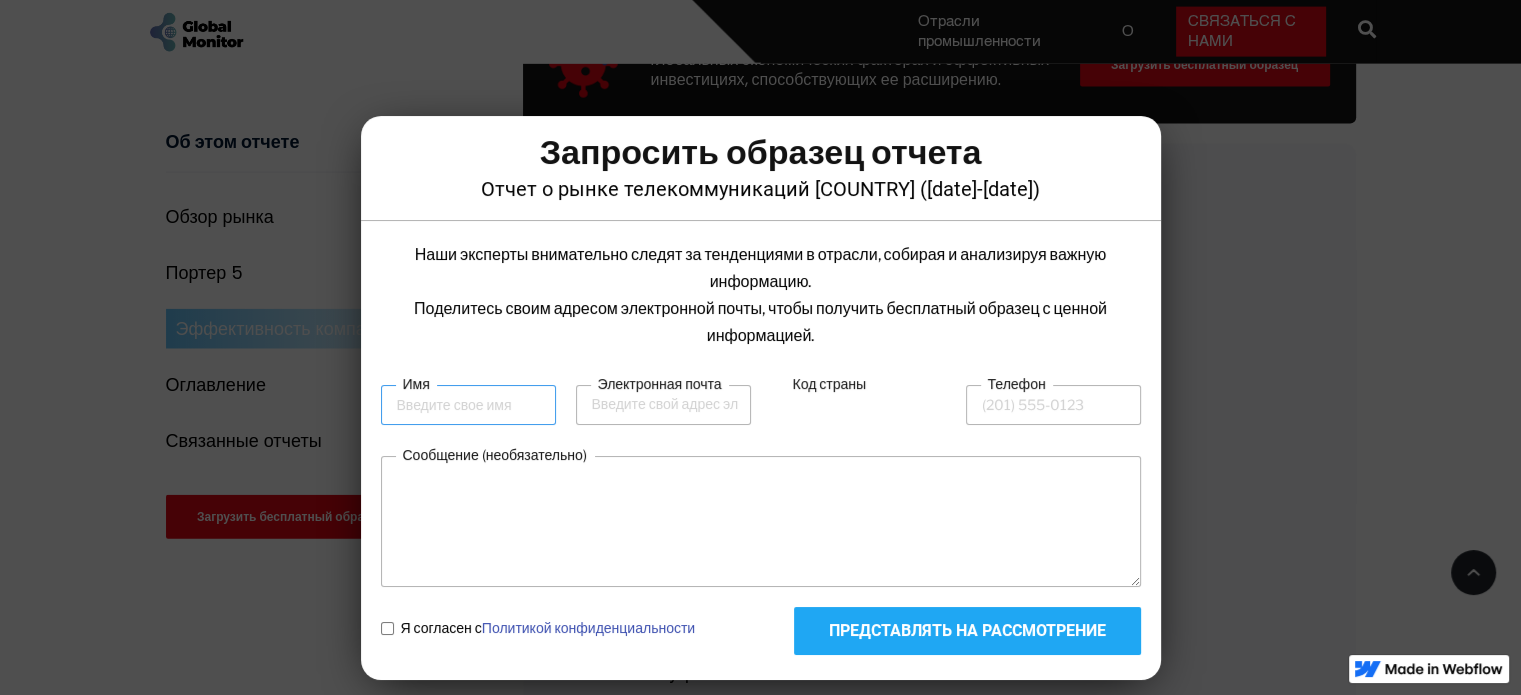 click on "Имя" at bounding box center (468, 405) 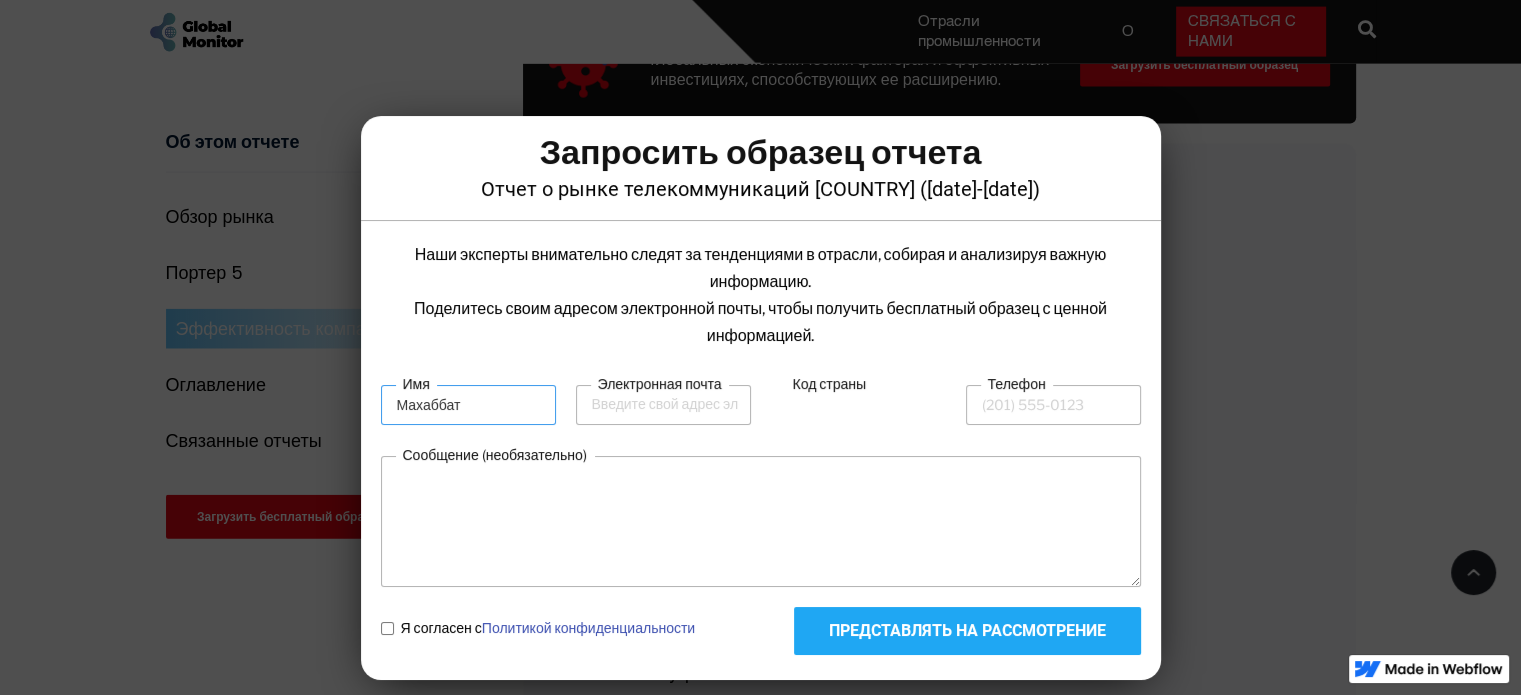 type on "Махаббат" 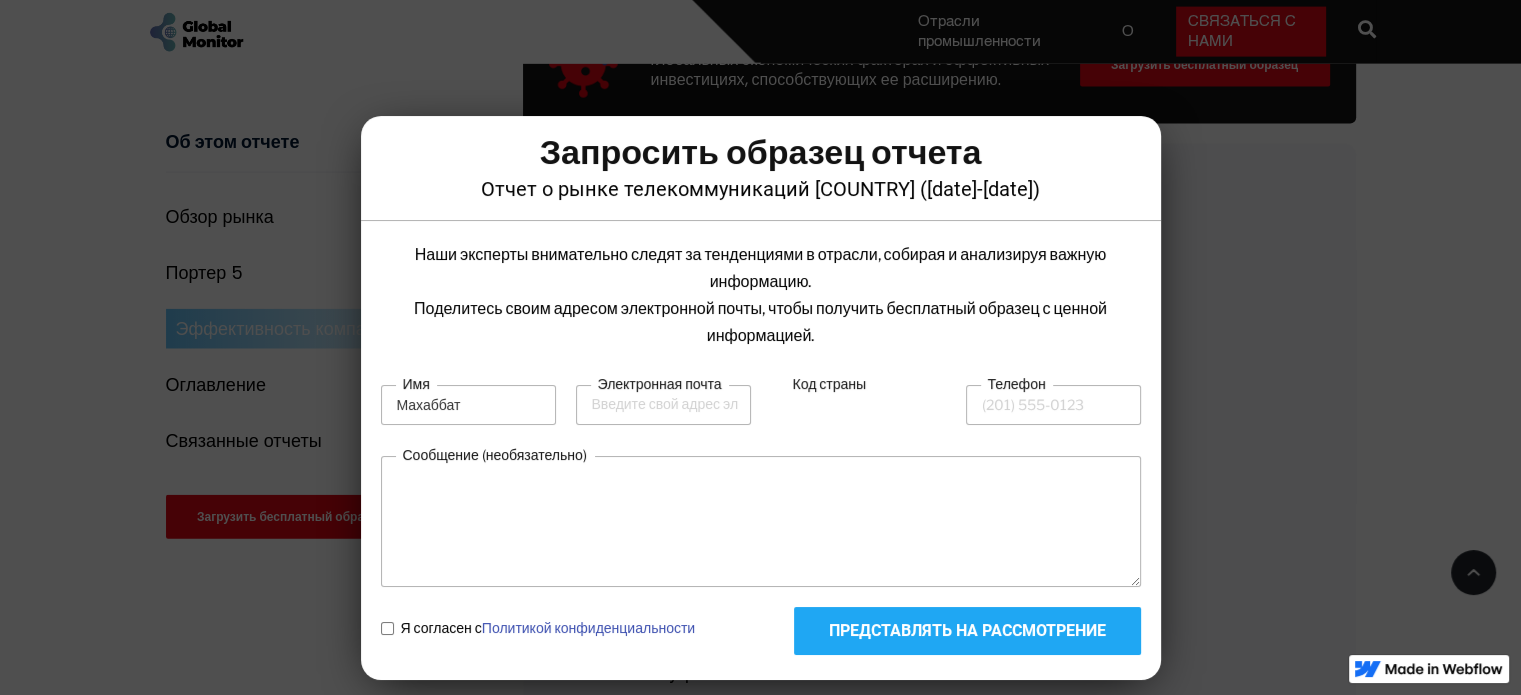 drag, startPoint x: 722, startPoint y: 442, endPoint x: 700, endPoint y: 426, distance: 27.202942 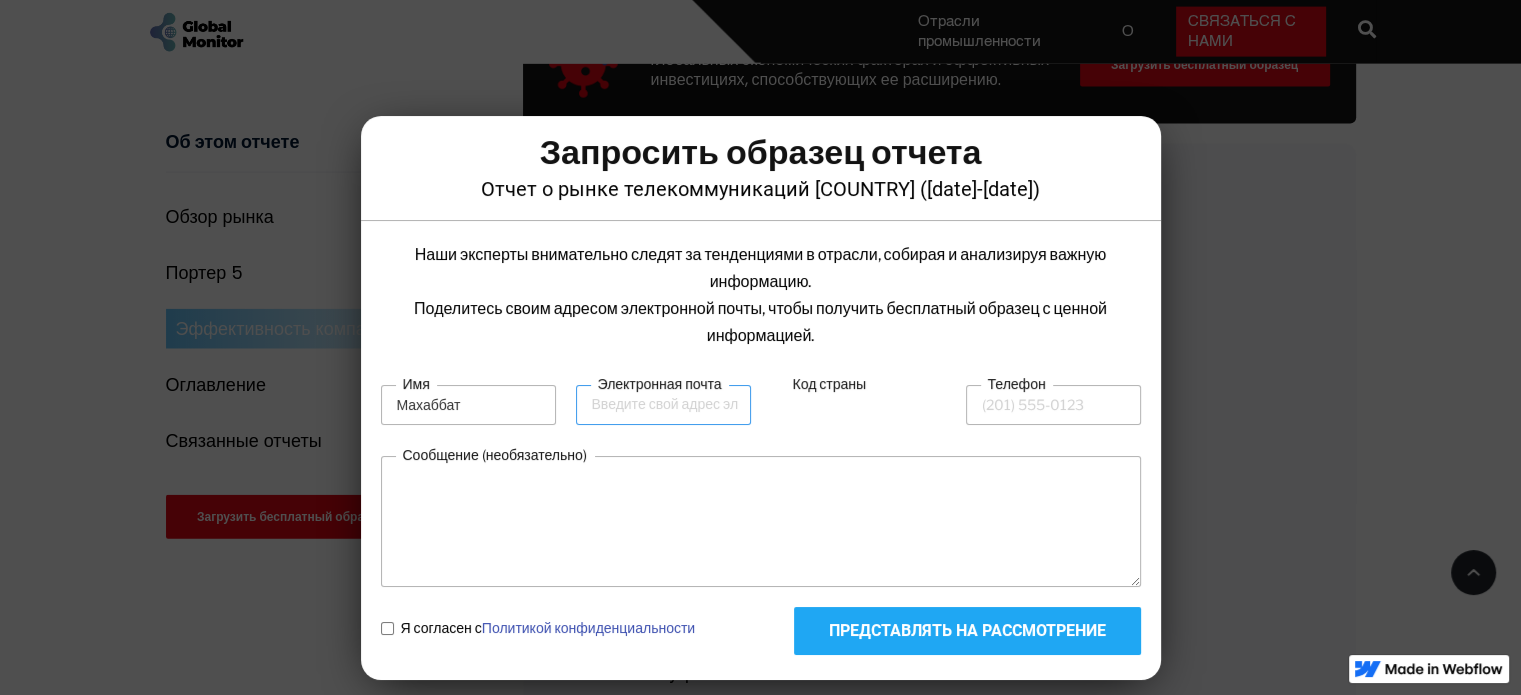 click on "Электронная почта" at bounding box center (663, 405) 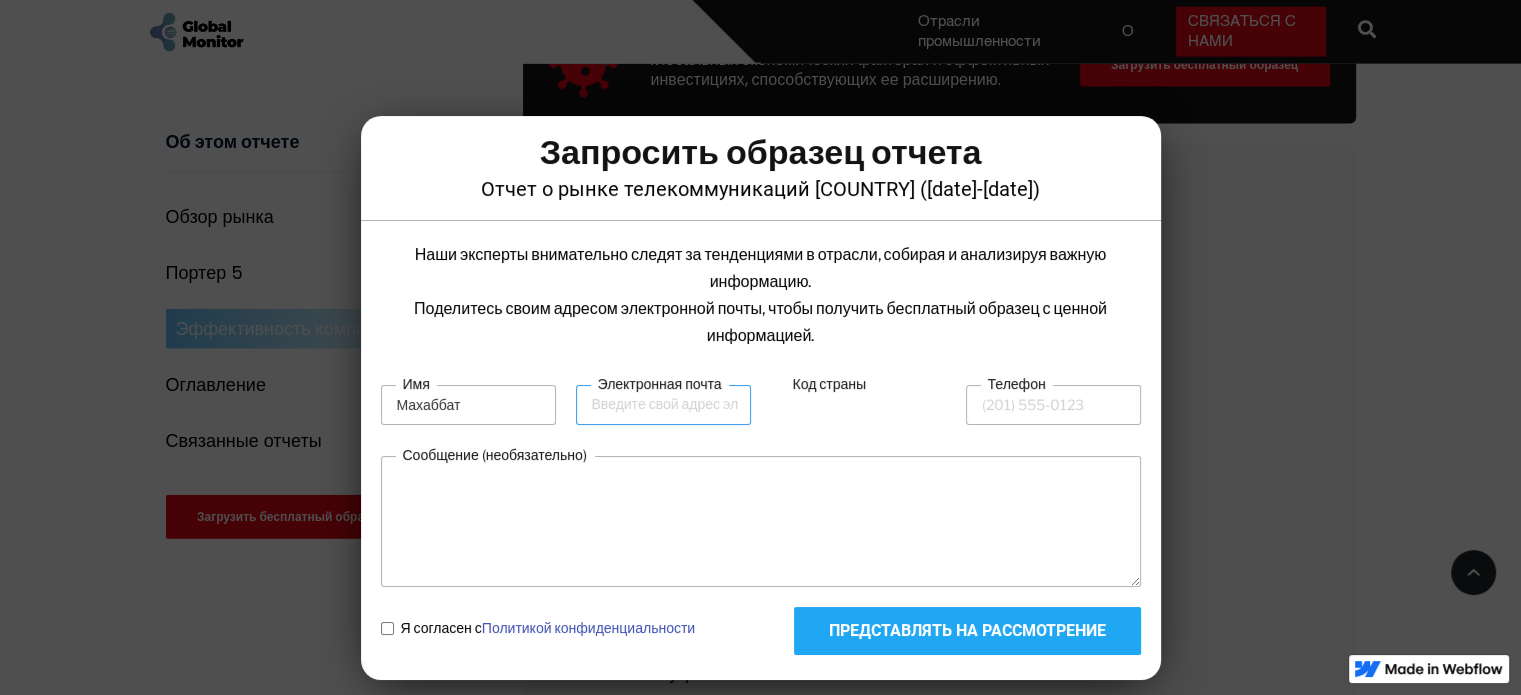 type on "makhabbat.1710@[EMAIL]" 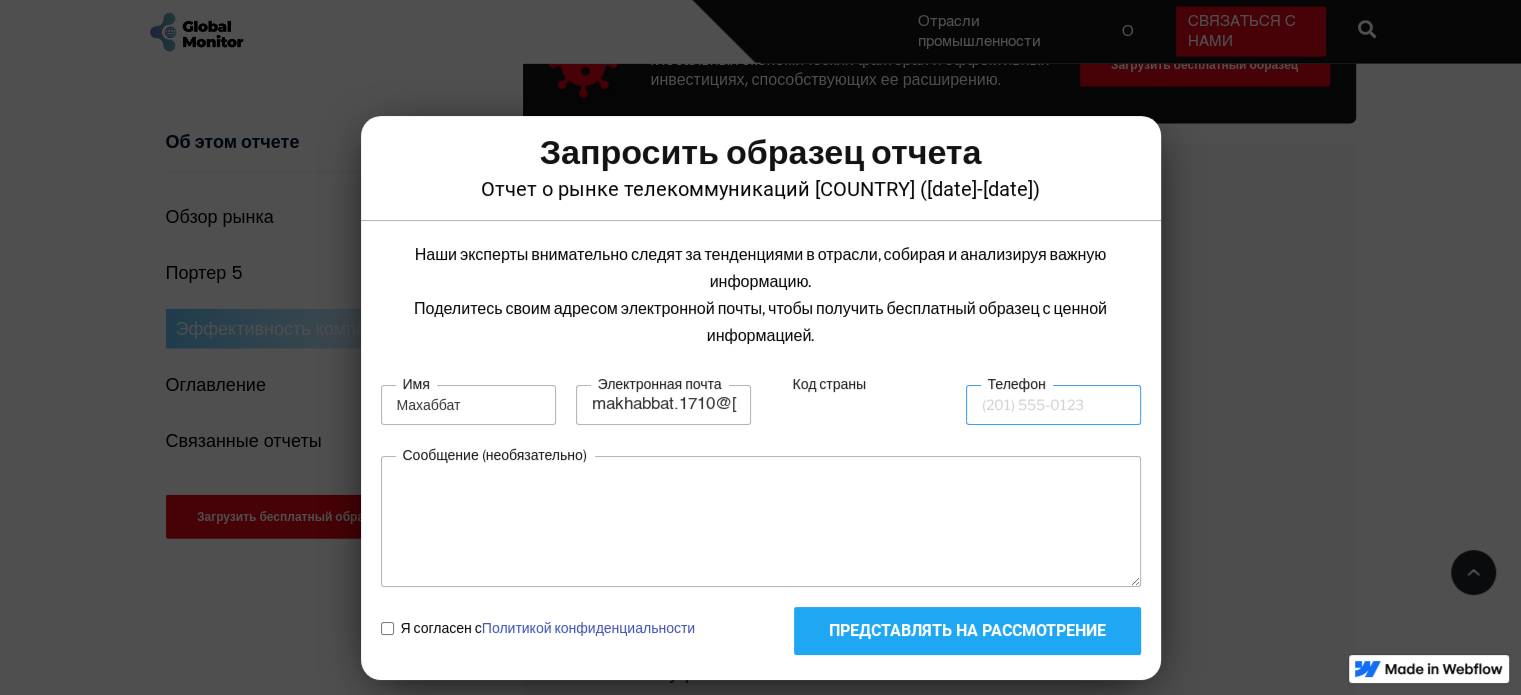 click on "Телефон" at bounding box center (1053, 405) 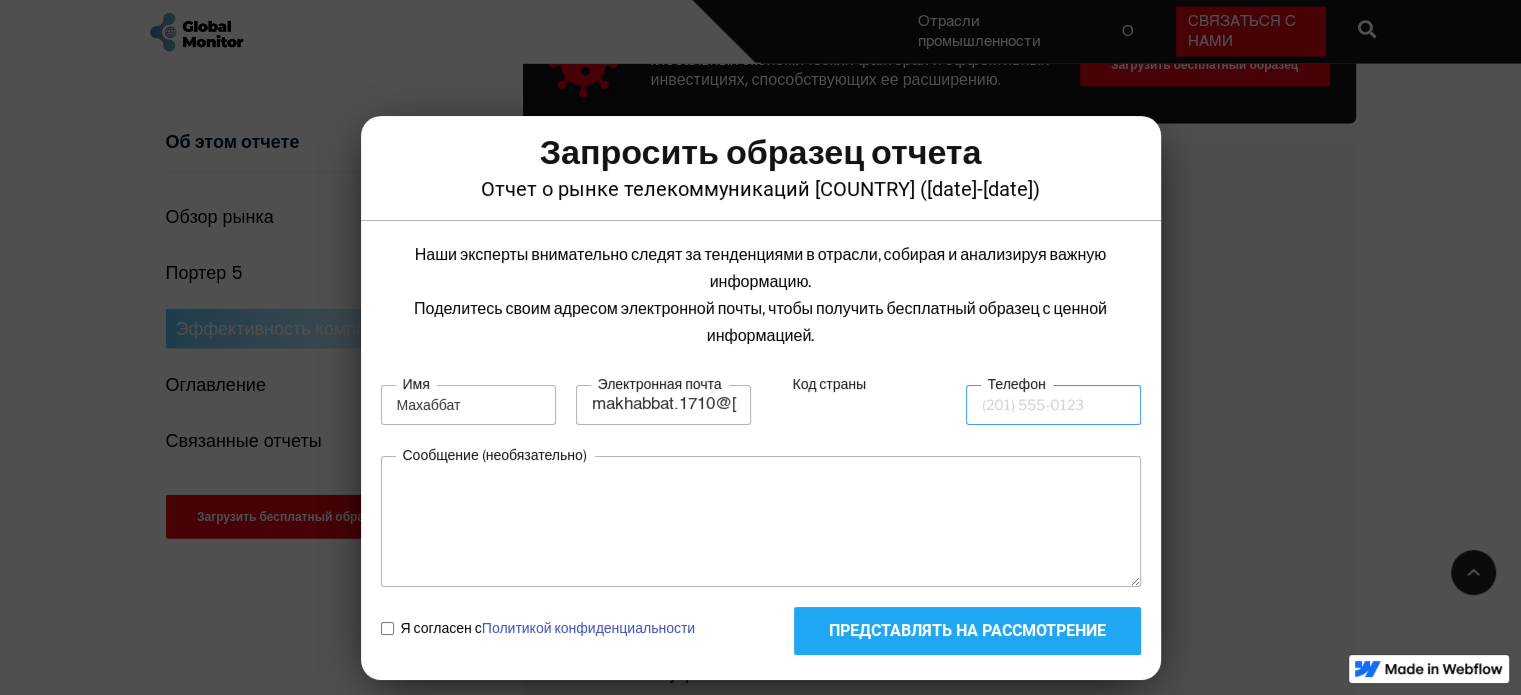 type on "[PHONE]" 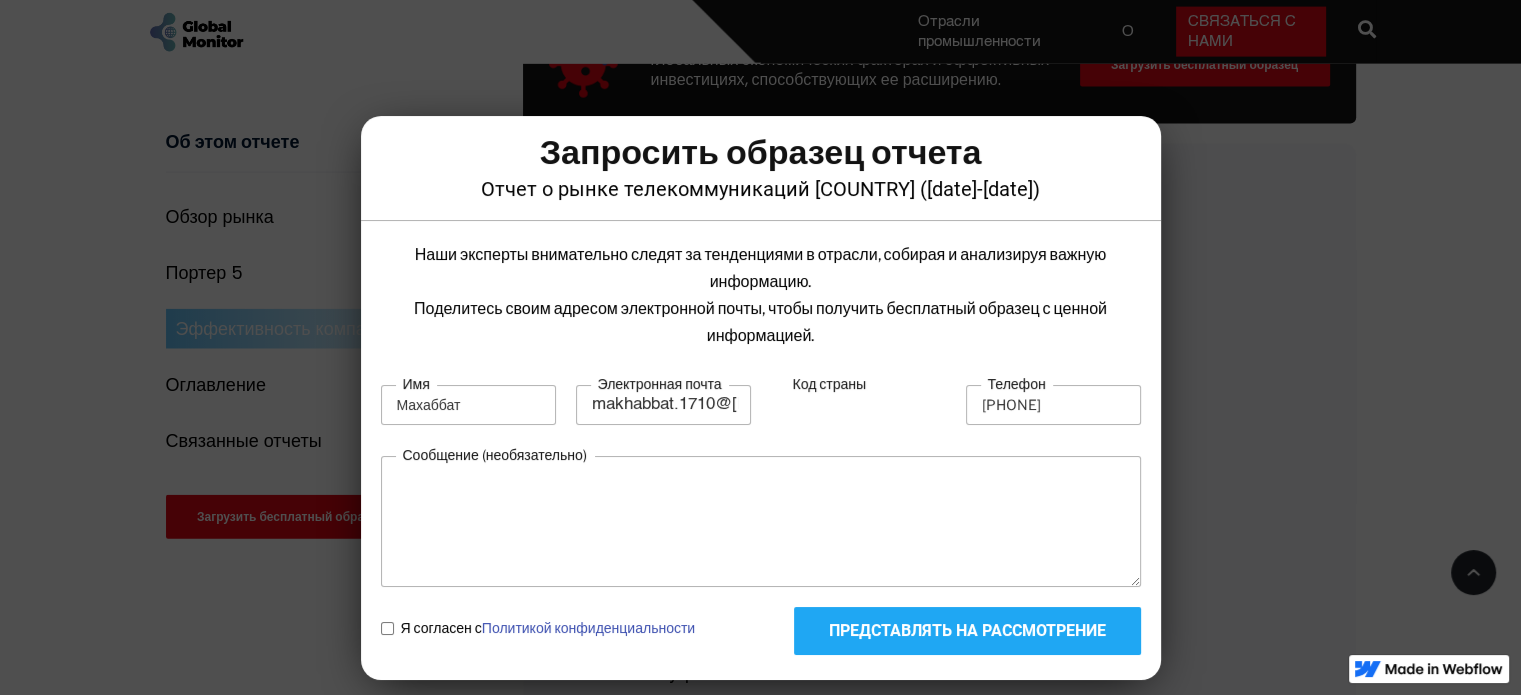 type on "7" 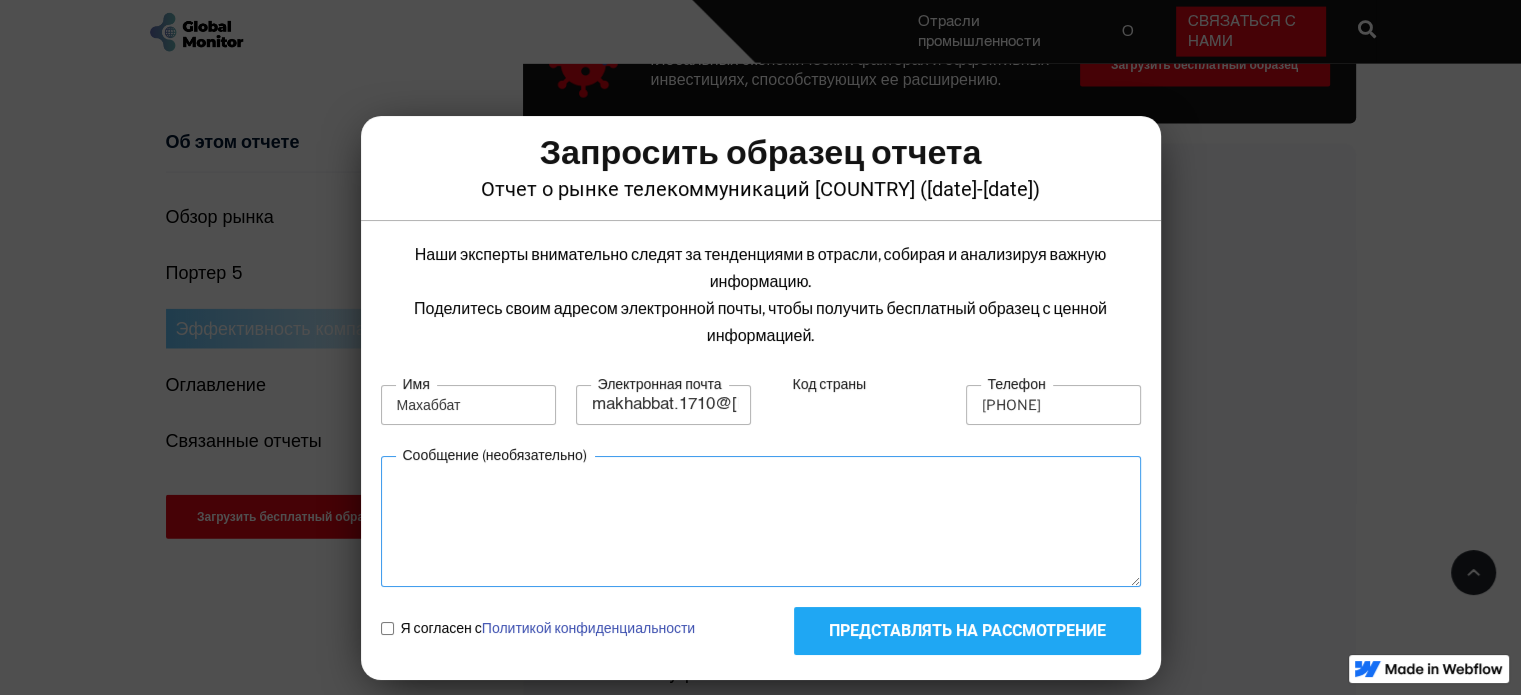 click on "Сообщение (необязательно)" at bounding box center [761, 521] 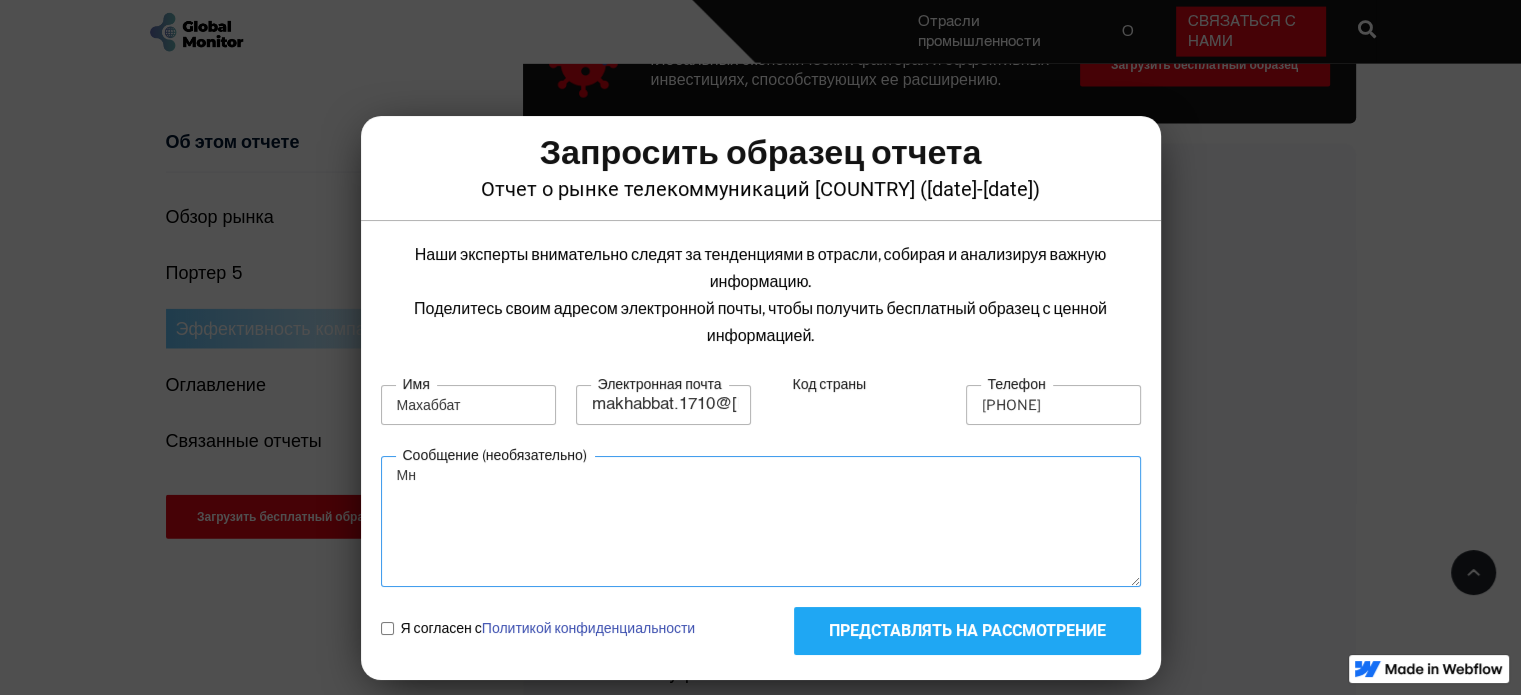 type on "М" 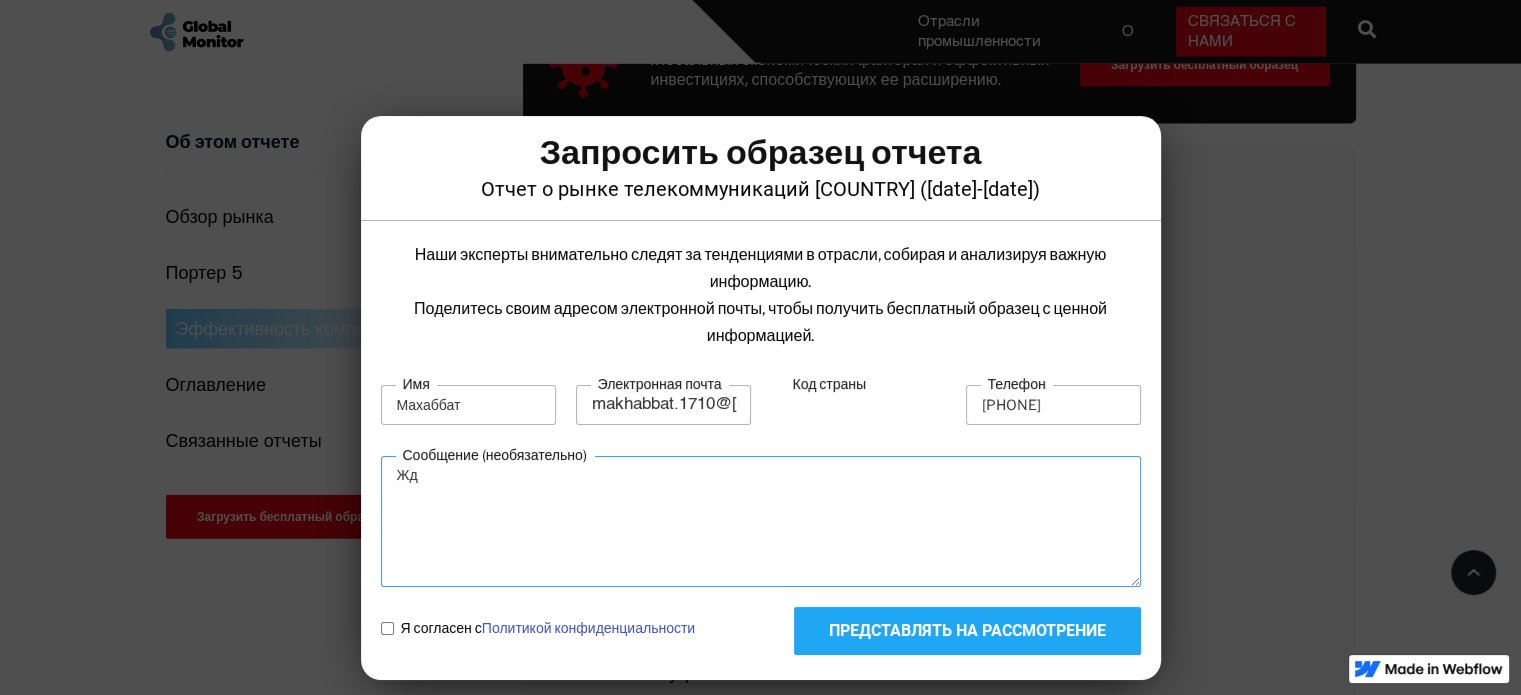 type on "Ж" 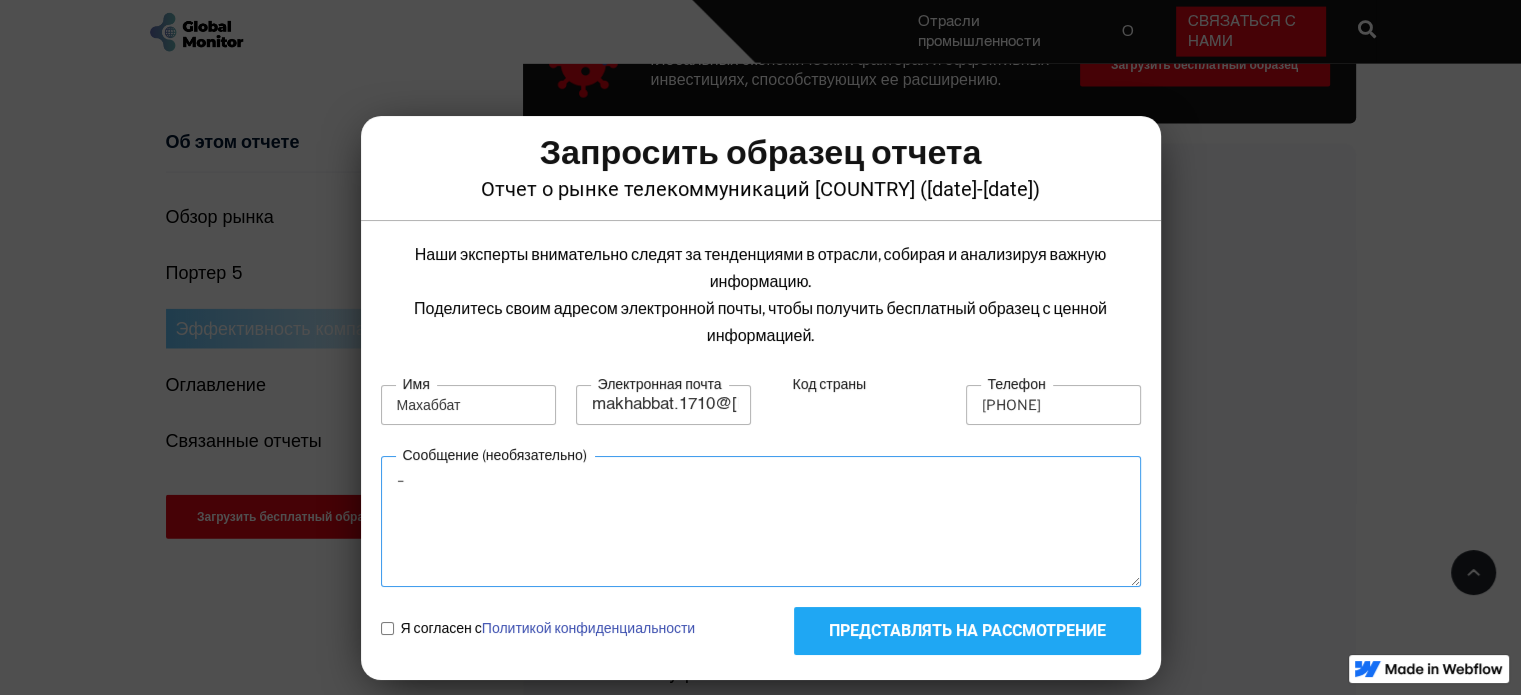 type on "_" 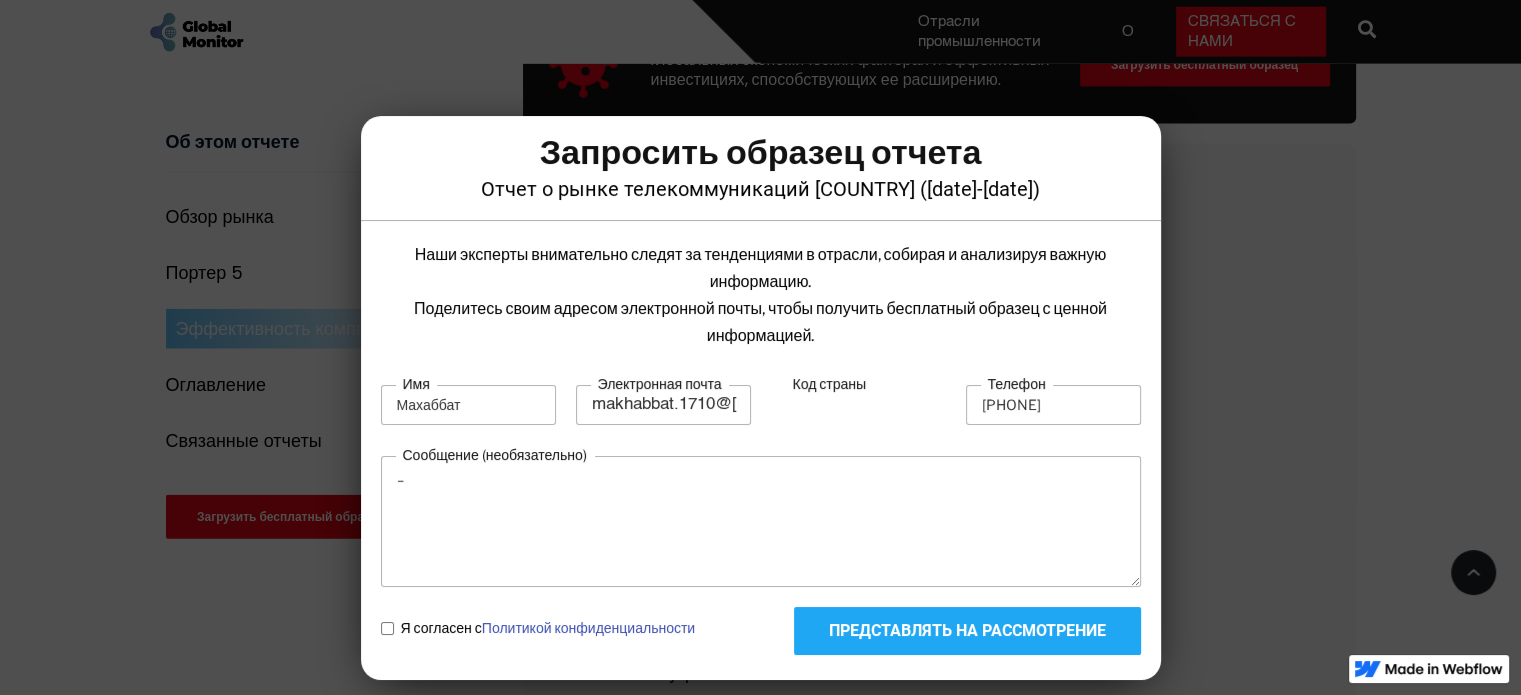 click on "Я согласен с  Политикой конфиденциальности" at bounding box center (387, 628) 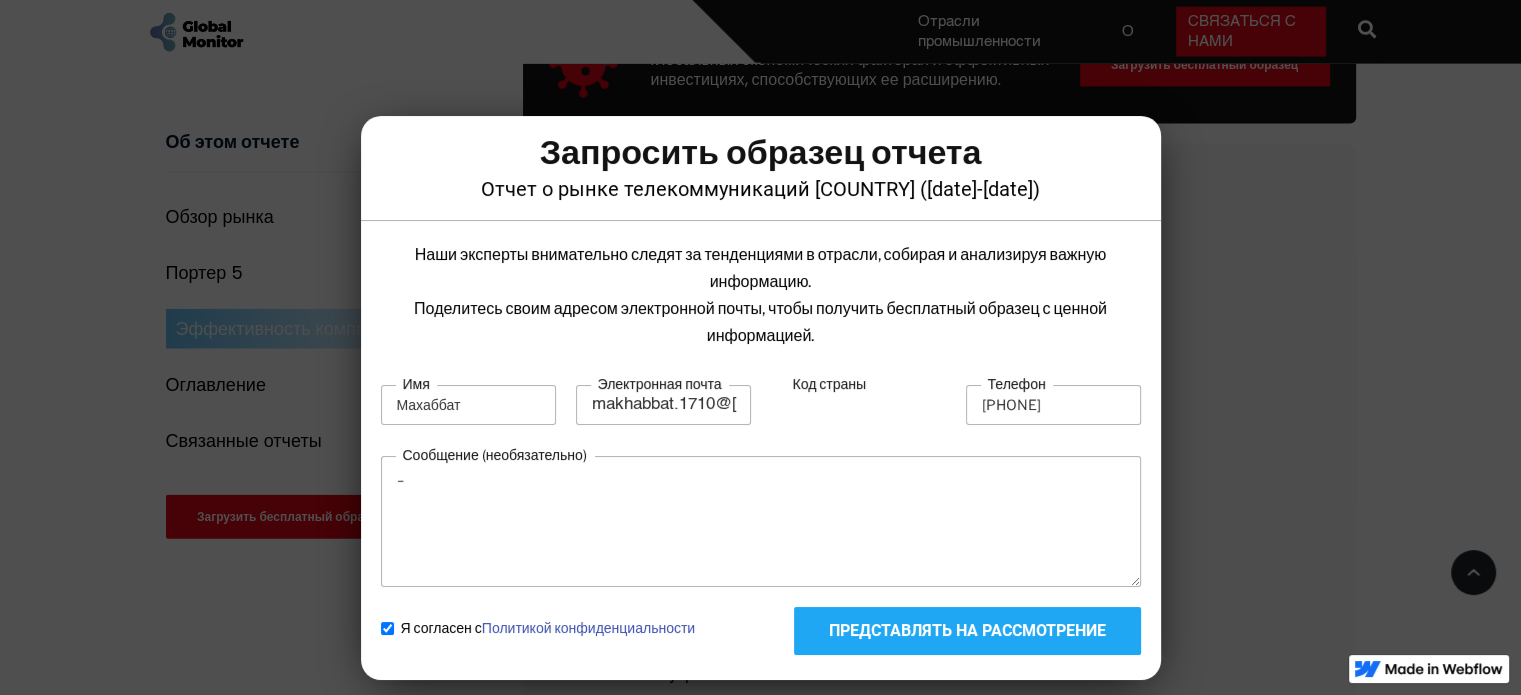 click on "Представлять на рассмотрение" at bounding box center (967, 631) 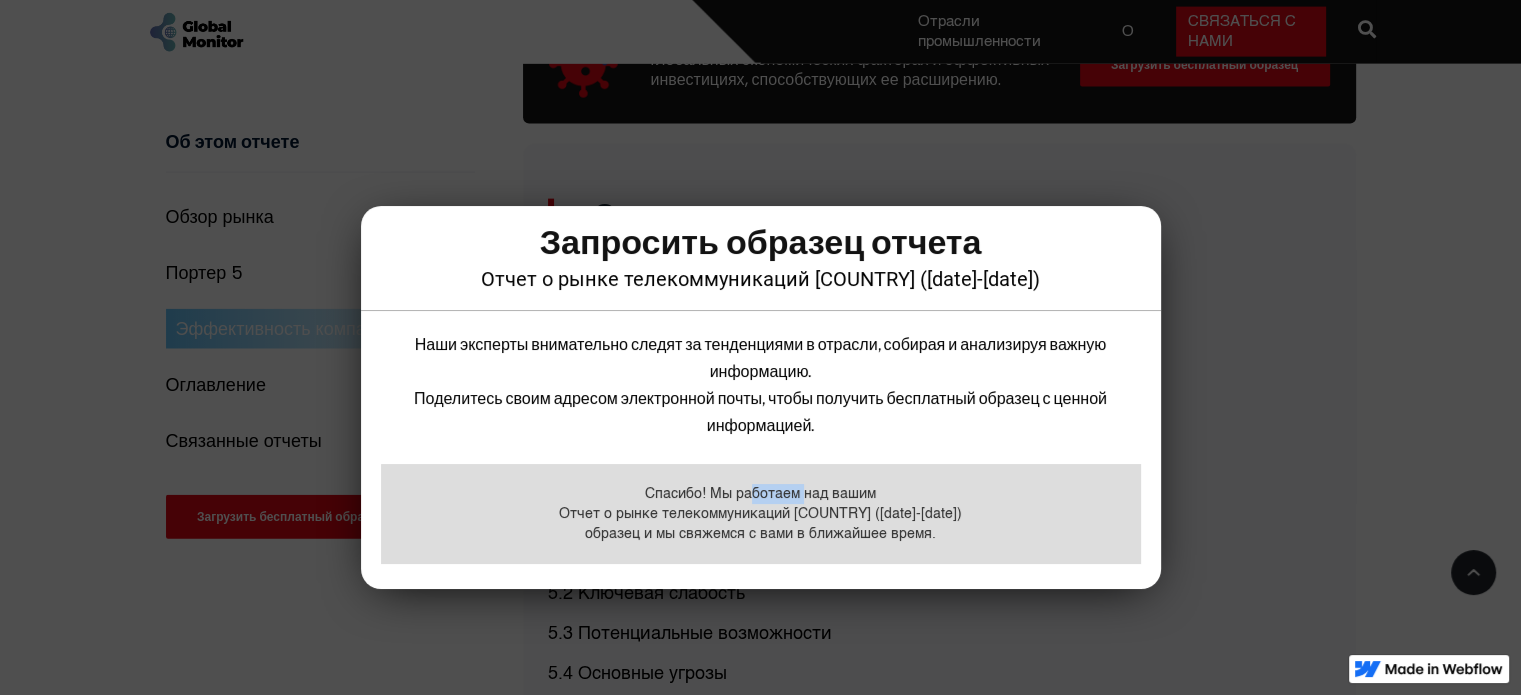drag, startPoint x: 762, startPoint y: 496, endPoint x: 806, endPoint y: 498, distance: 44.04543 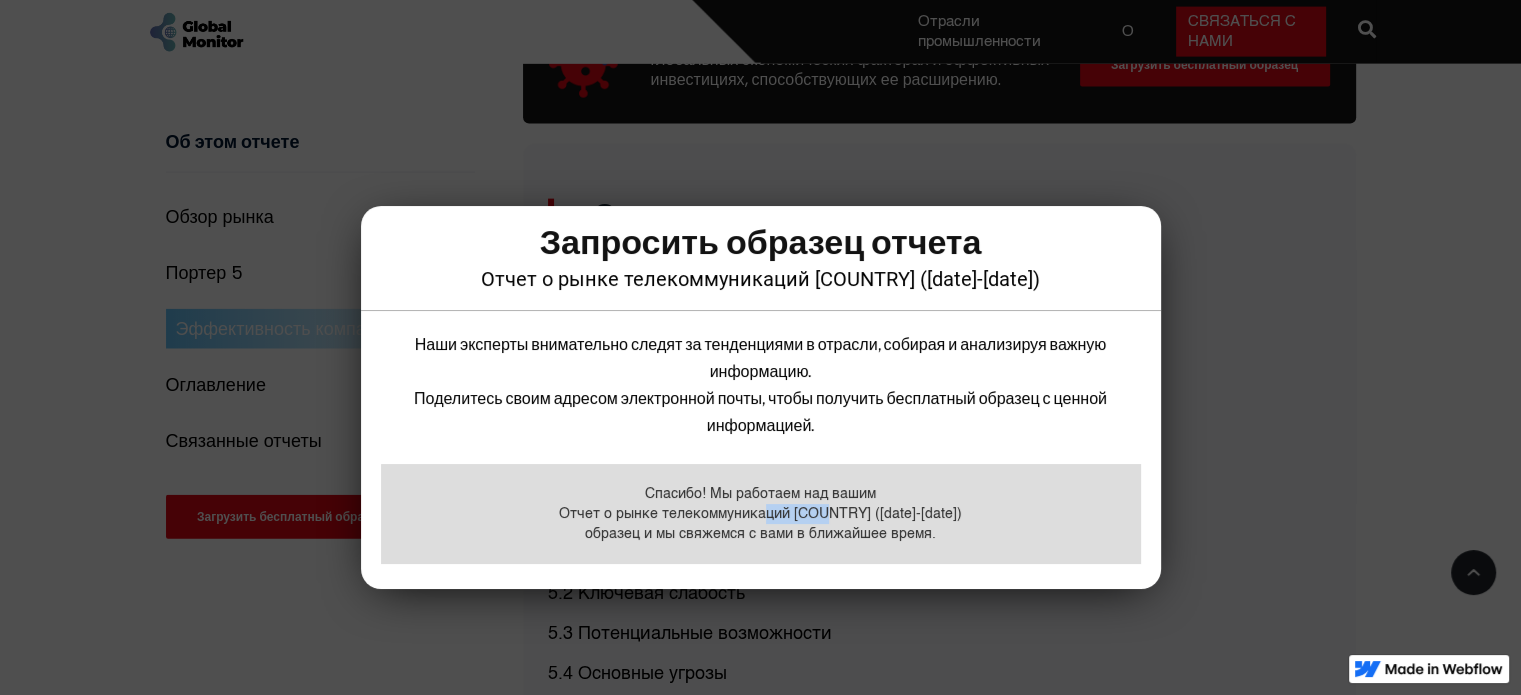 drag, startPoint x: 829, startPoint y: 515, endPoint x: 708, endPoint y: 520, distance: 121.103264 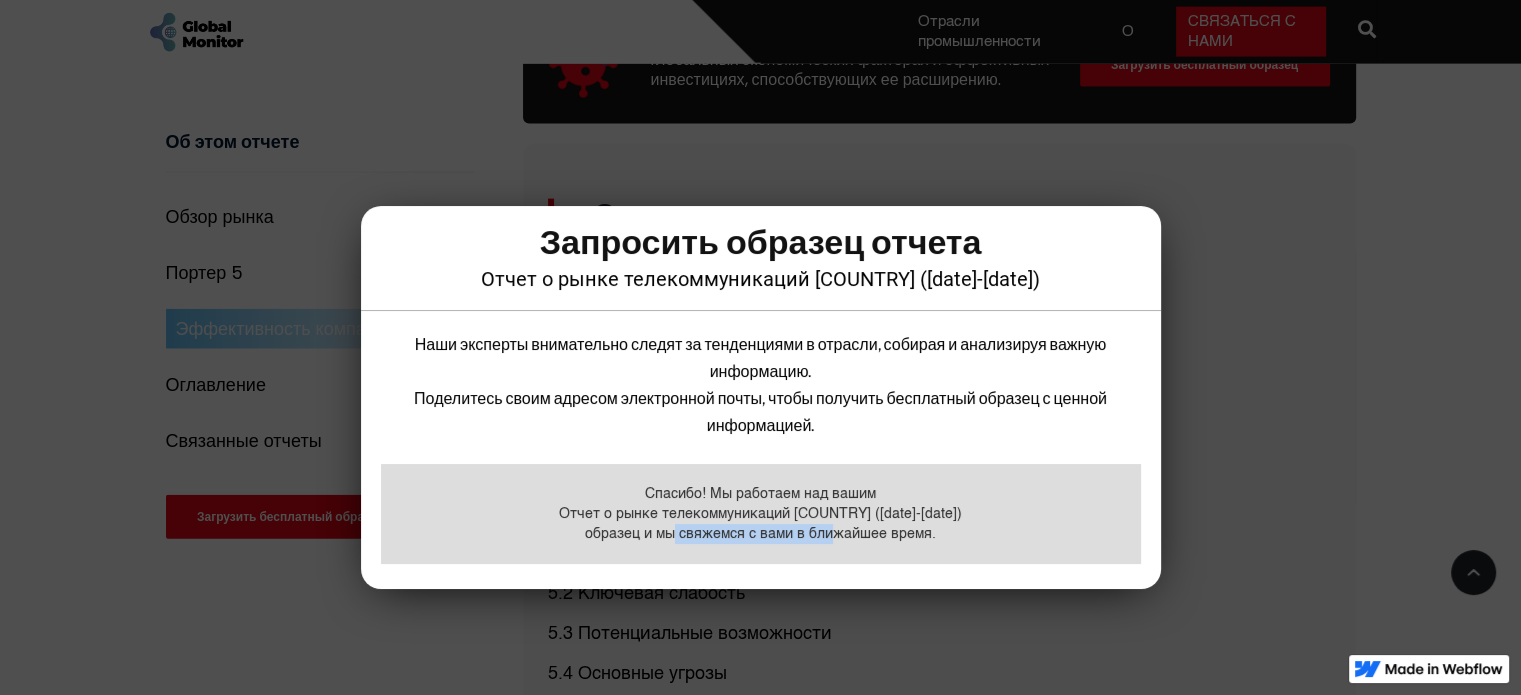 drag, startPoint x: 676, startPoint y: 525, endPoint x: 863, endPoint y: 528, distance: 187.02406 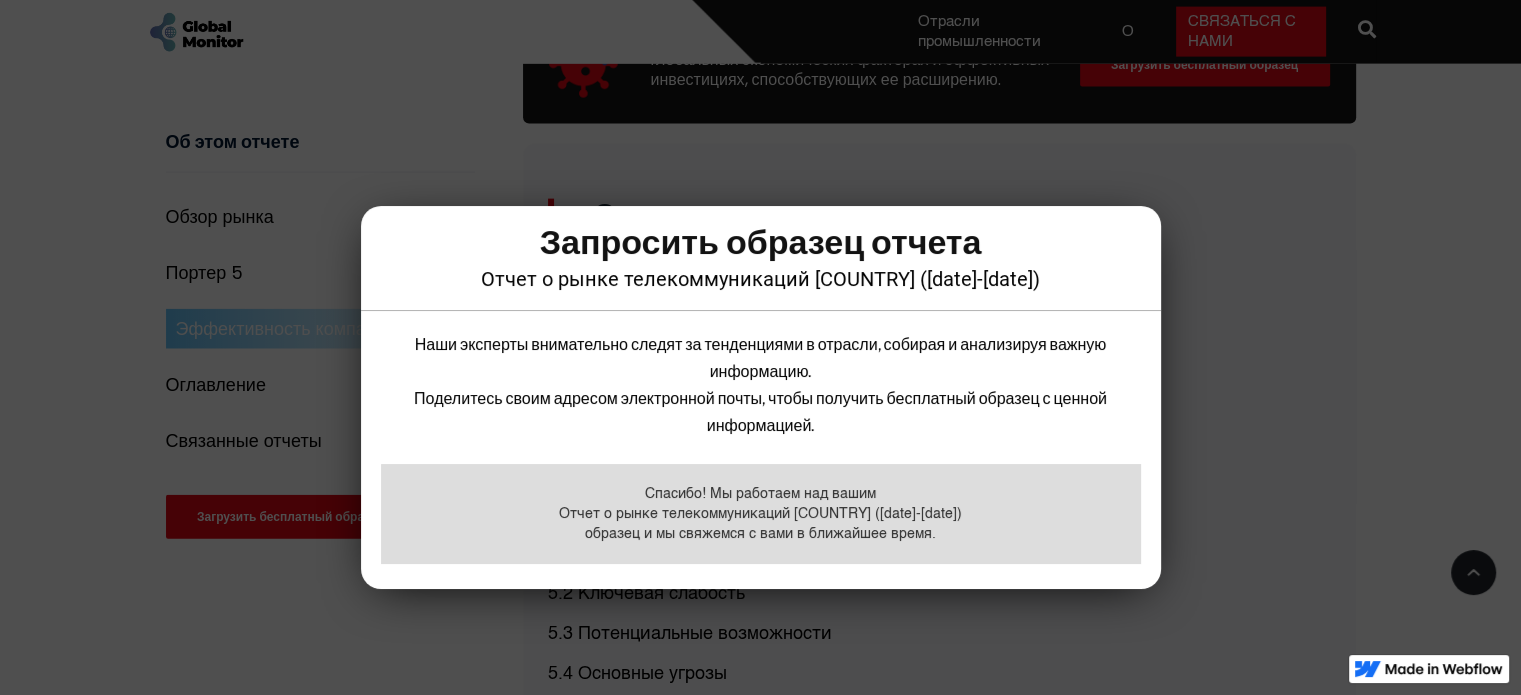click at bounding box center [760, 347] 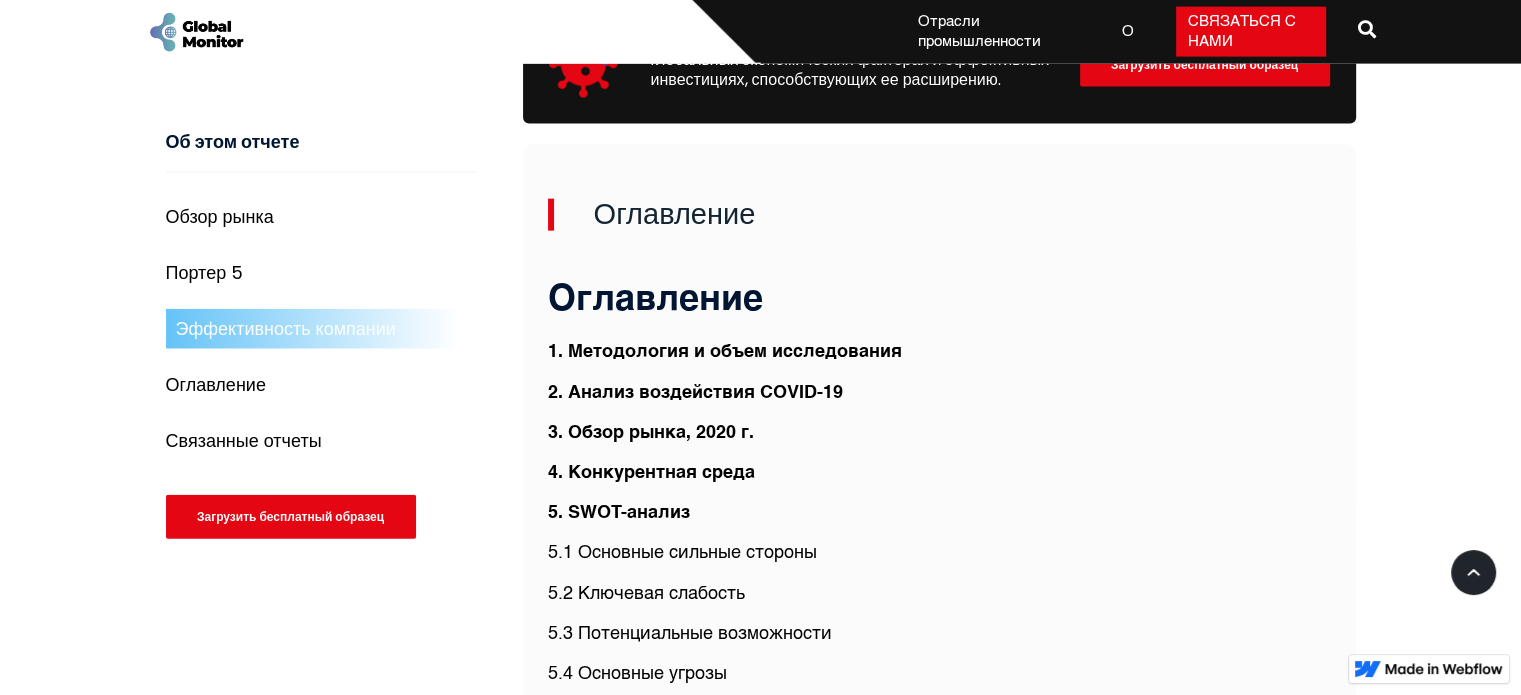 click on "Оглавление" at bounding box center [216, 384] 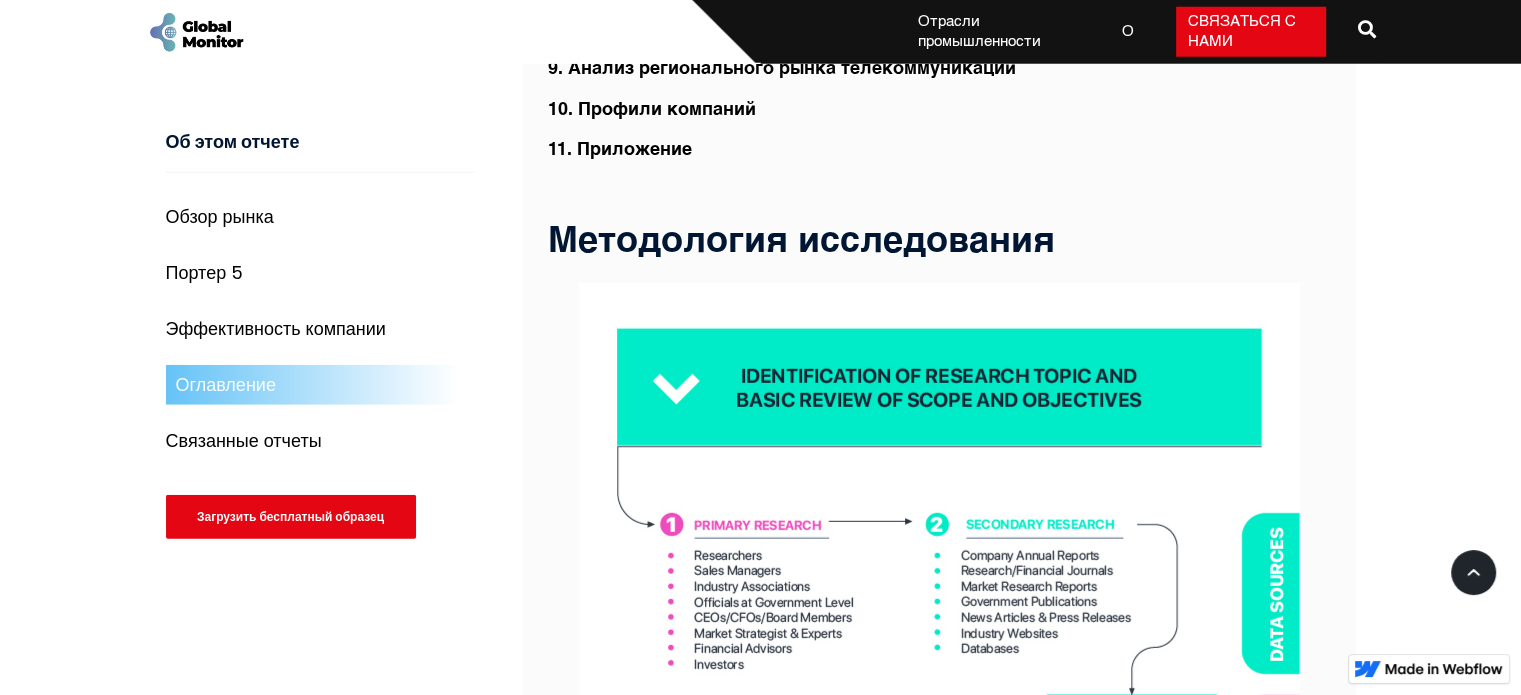 scroll, scrollTop: 5472, scrollLeft: 0, axis: vertical 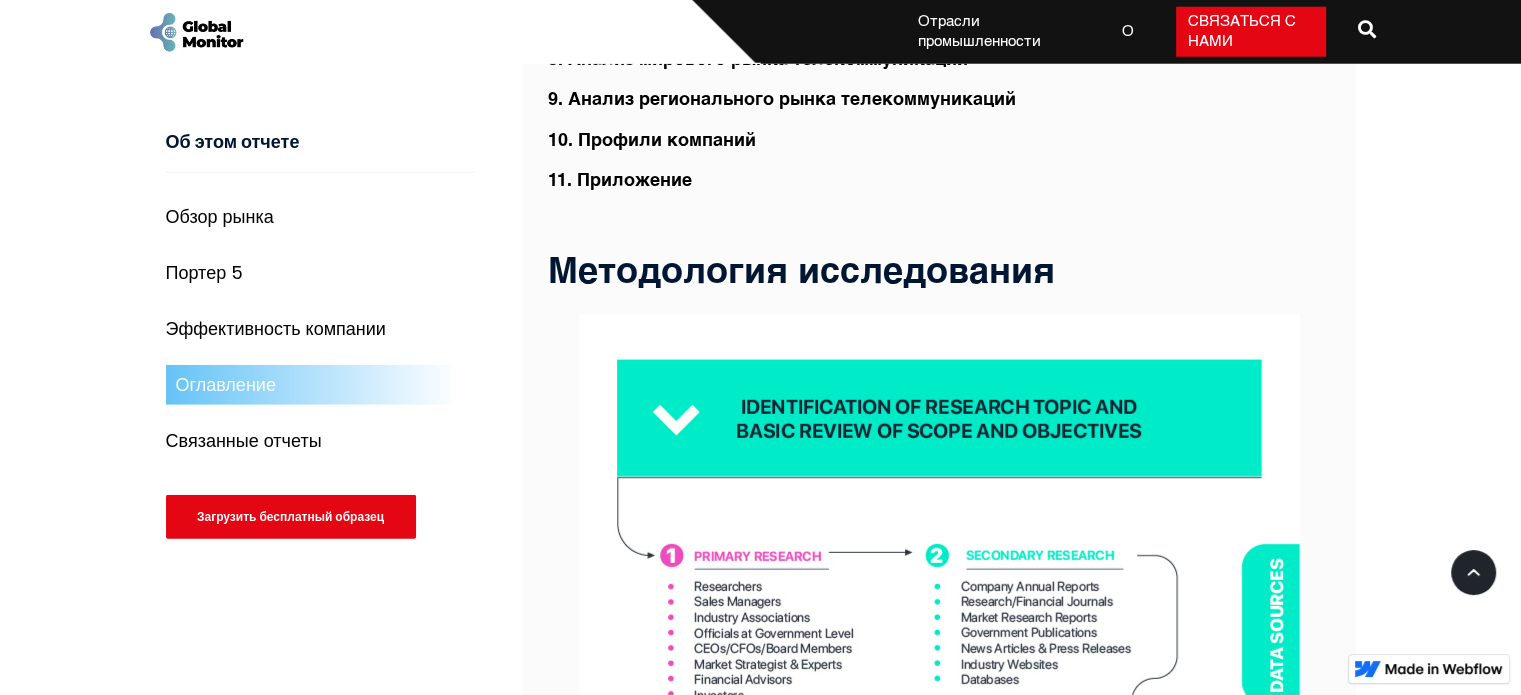 drag, startPoint x: 686, startPoint y: 259, endPoint x: 758, endPoint y: 259, distance: 72 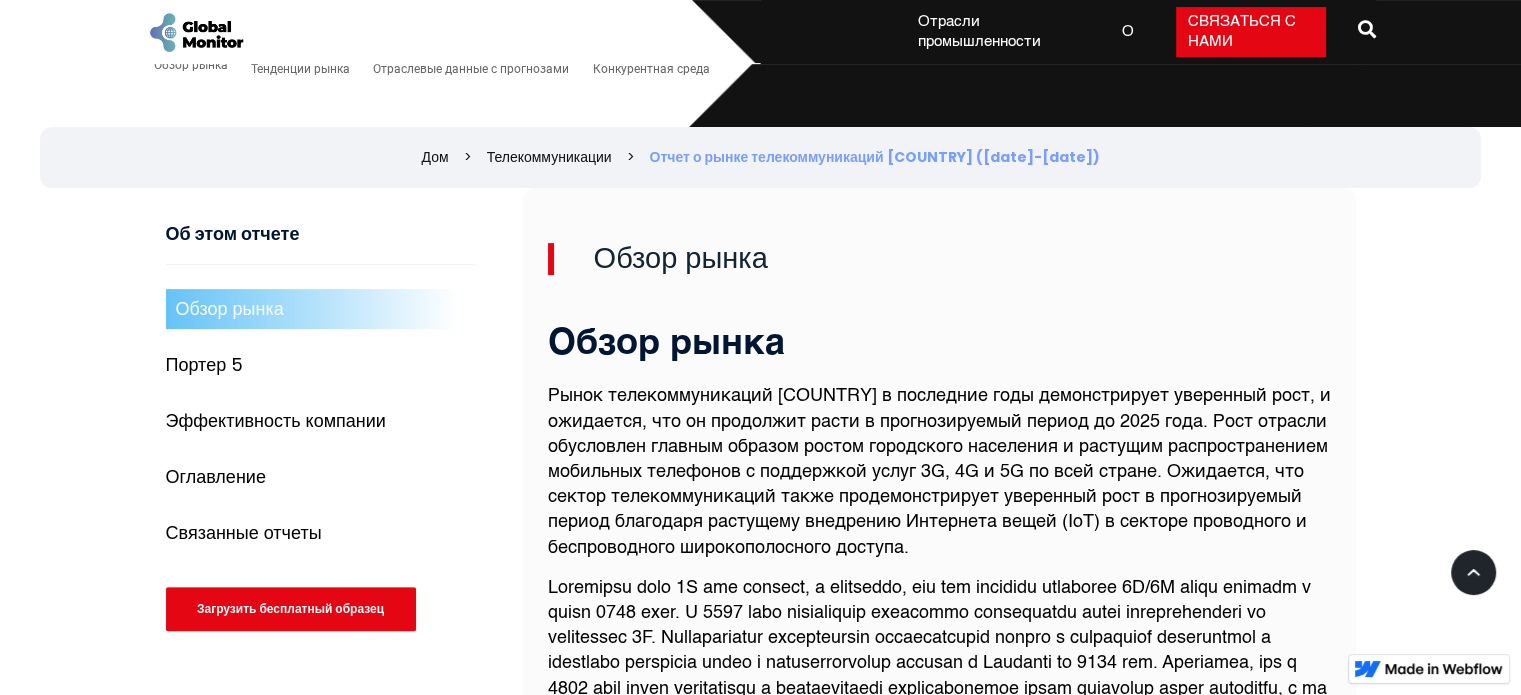 scroll, scrollTop: 772, scrollLeft: 0, axis: vertical 